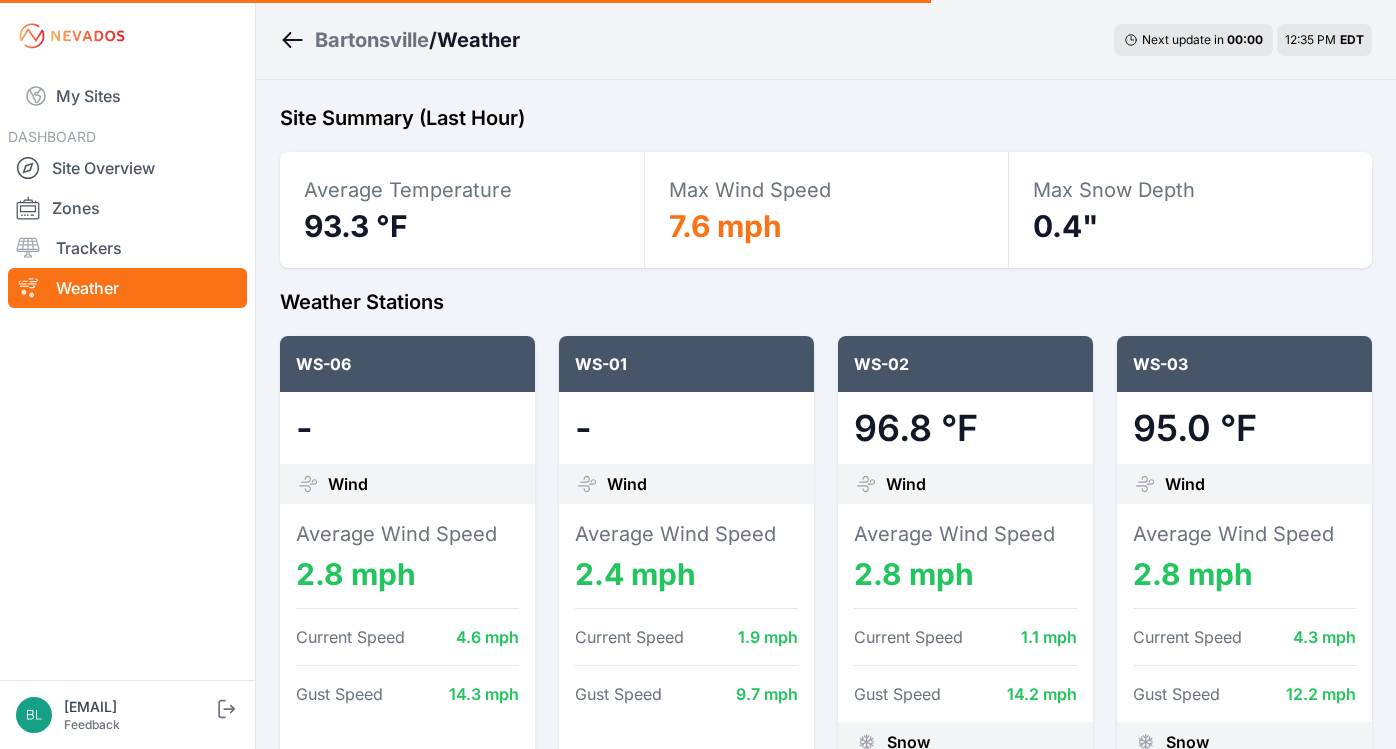 scroll, scrollTop: 1942, scrollLeft: 0, axis: vertical 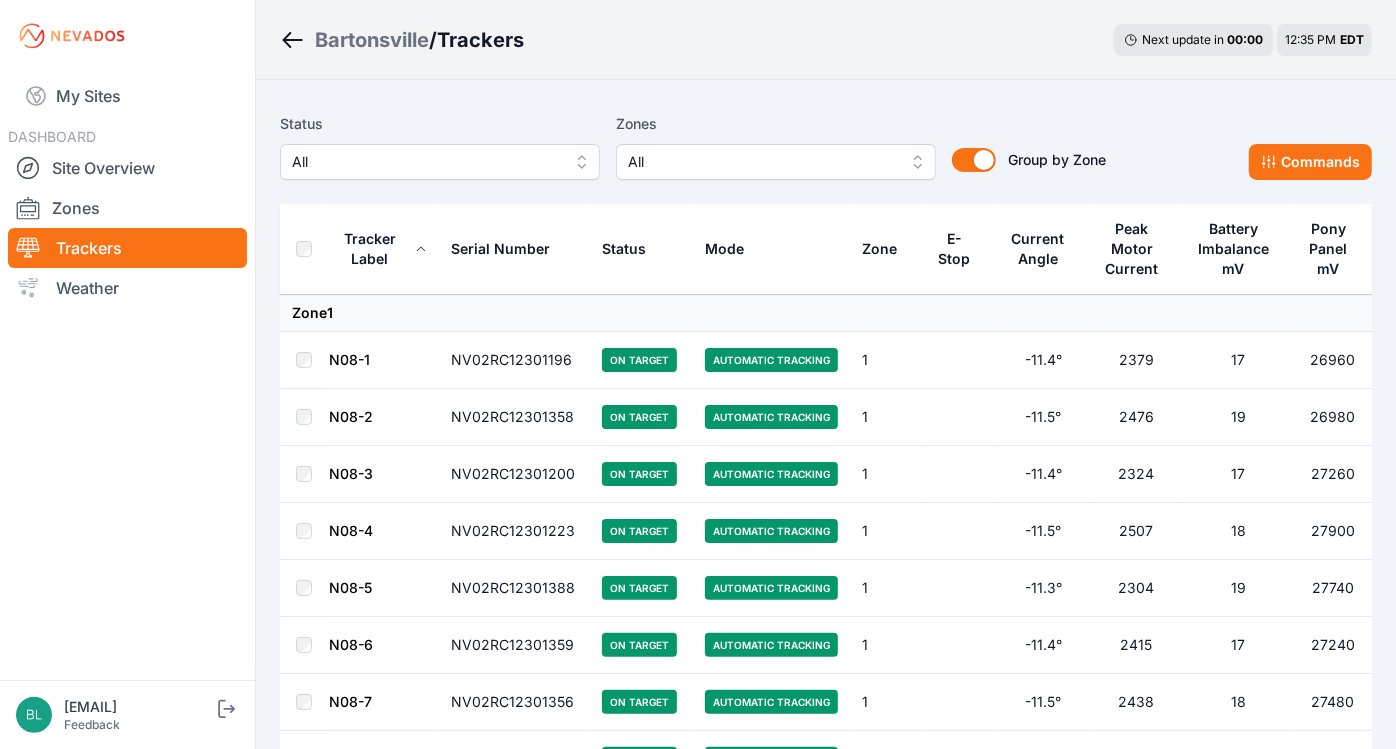 click on "All" at bounding box center (762, 162) 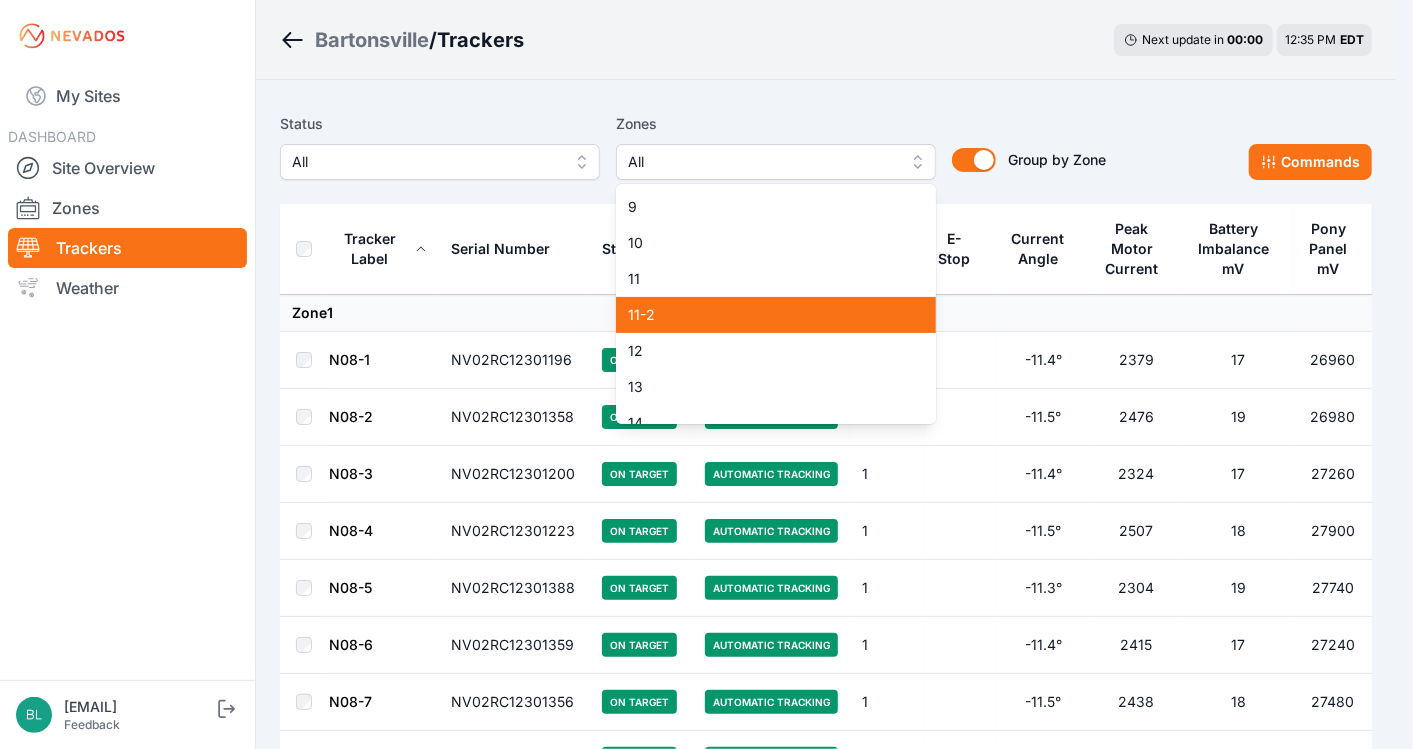scroll, scrollTop: 333, scrollLeft: 0, axis: vertical 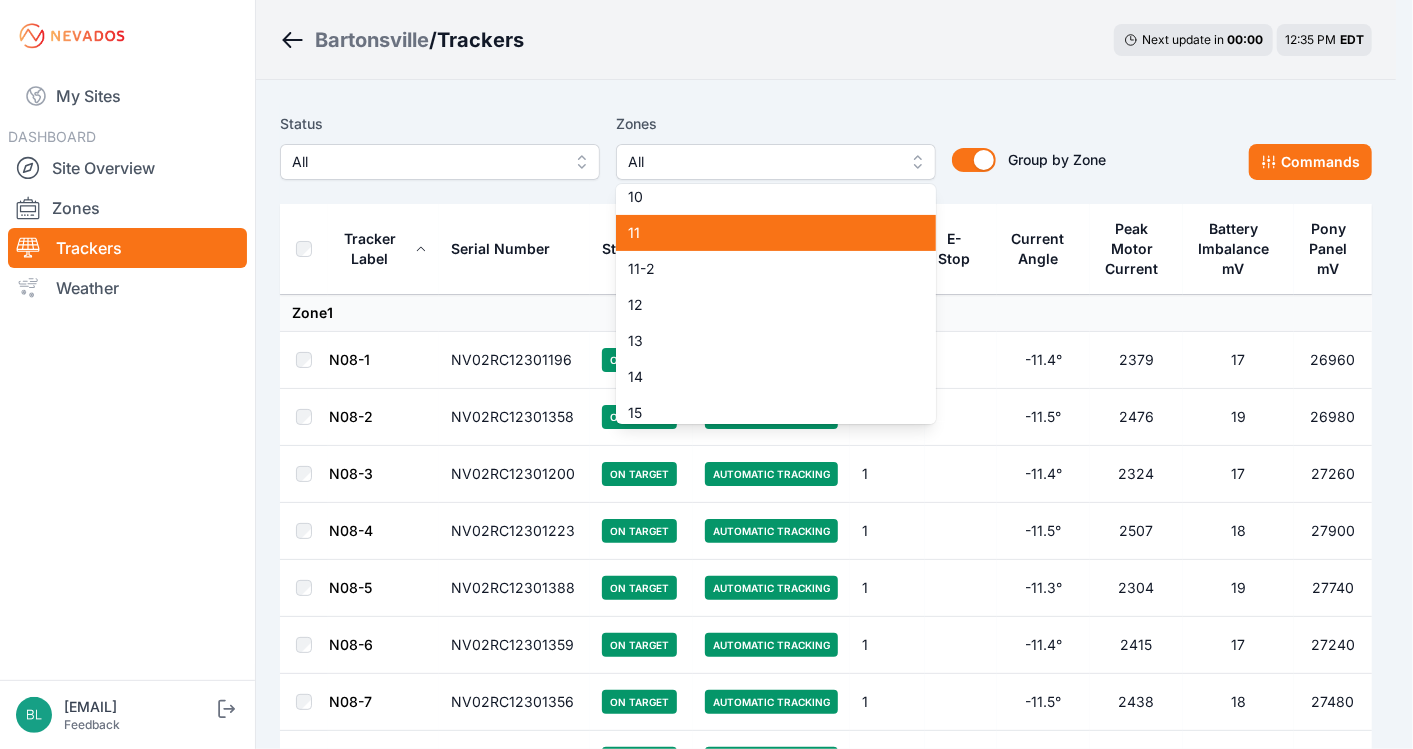 click on "11" at bounding box center [764, 233] 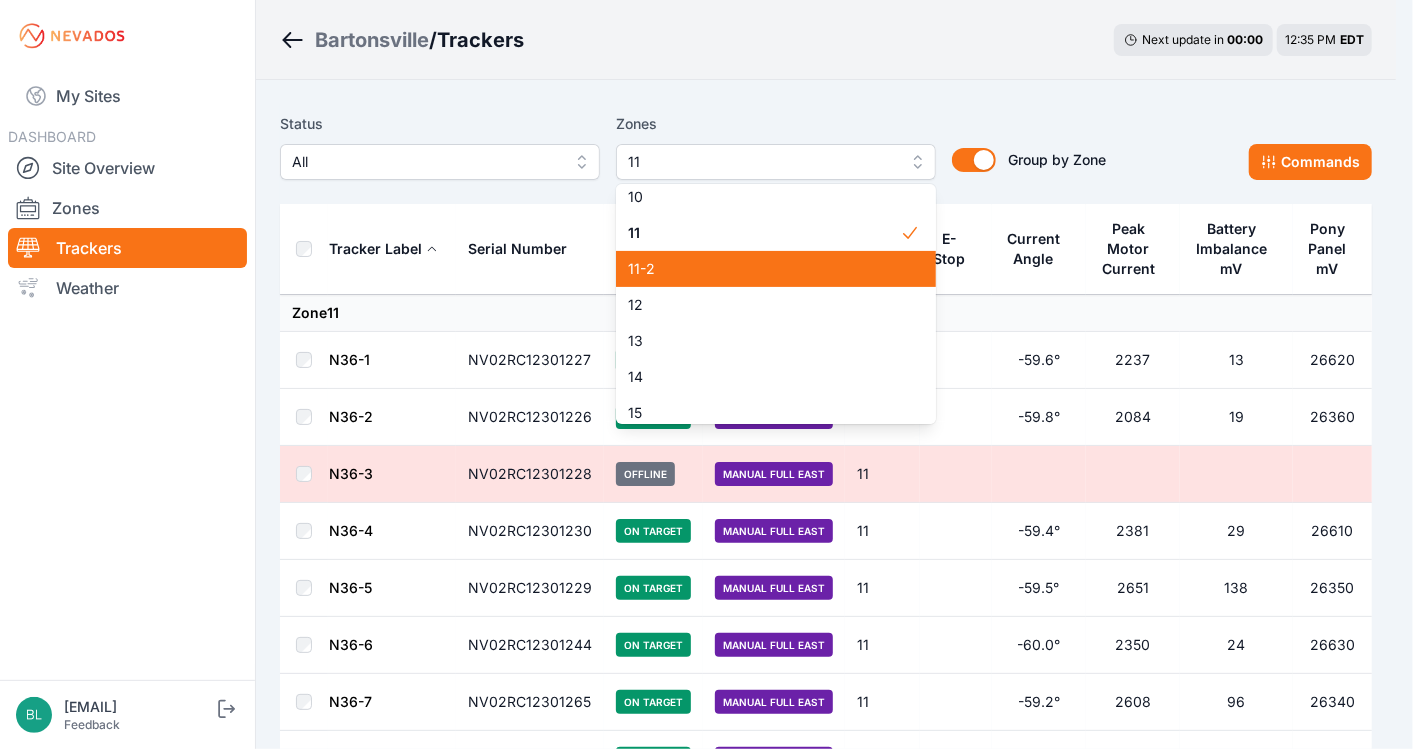 click on "11-2" at bounding box center (764, 269) 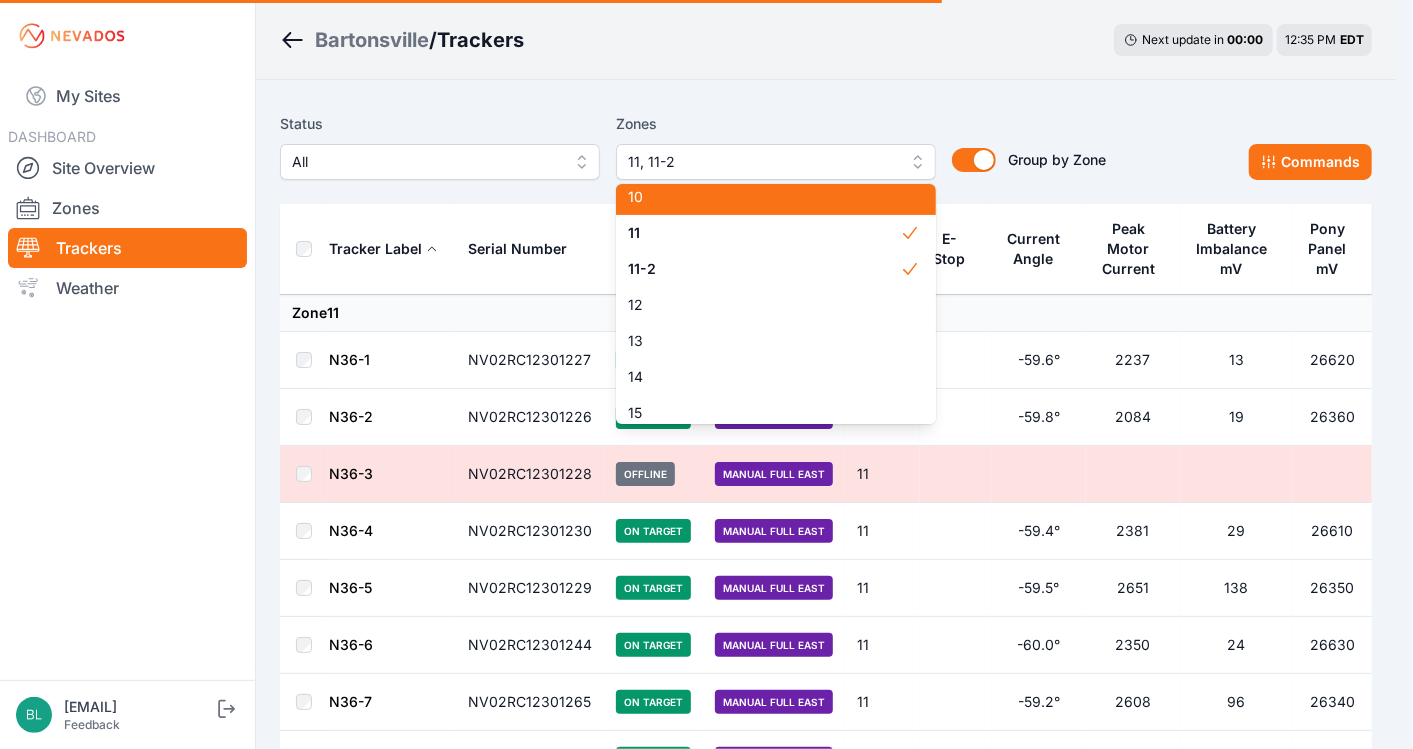 click on "10" at bounding box center [764, 197] 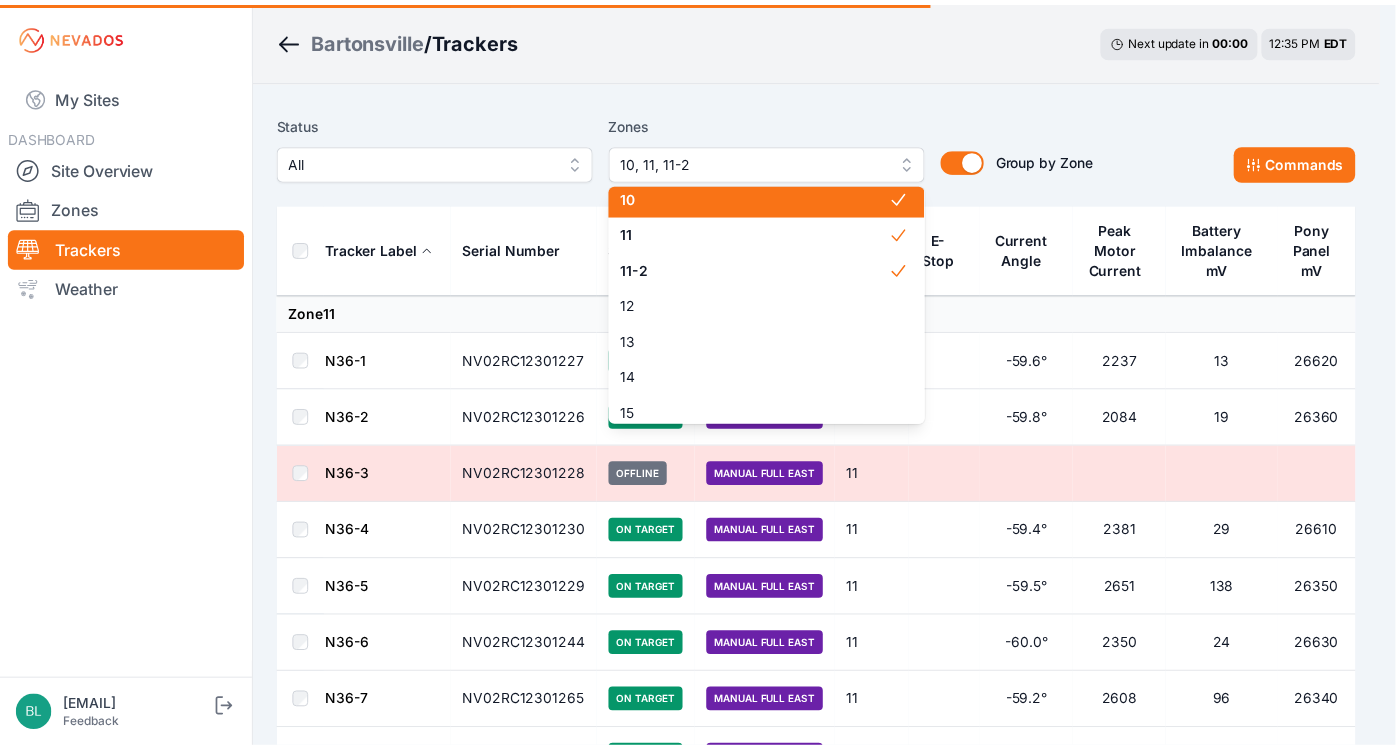 scroll, scrollTop: 328, scrollLeft: 0, axis: vertical 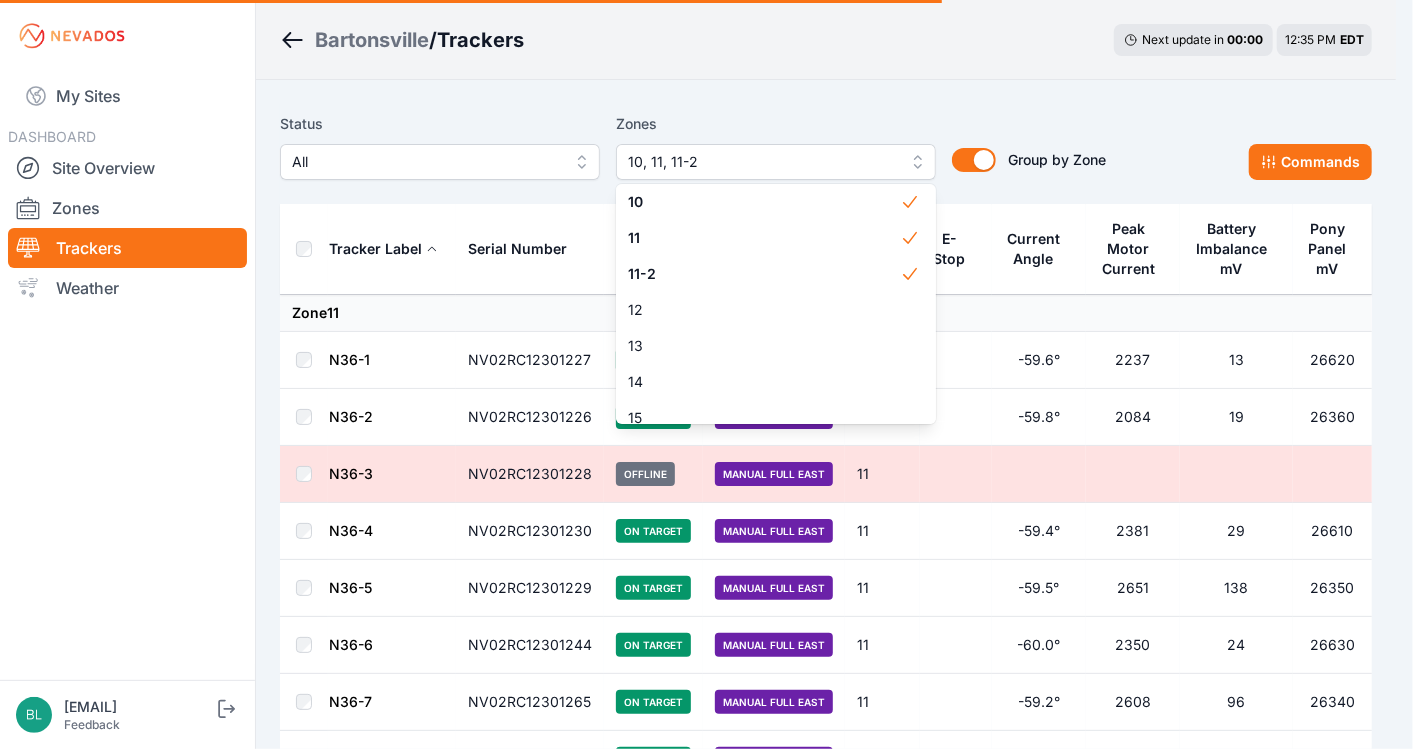 click on "Status All Zones 10, 11, 11-2 1 2 3 4 5 6 7 8 9 10 11 11-2 12 13 14 15 16 17 18 18-2 19 19-2 20 21 22 23 24 25 26 27 28 29 30 31 32 32-2 33 33-2 34 34-2 35 35-2 36 37 37-2 38 38-2 39 40 41 Group by Zone Group by Zone Commands" at bounding box center (826, 154) 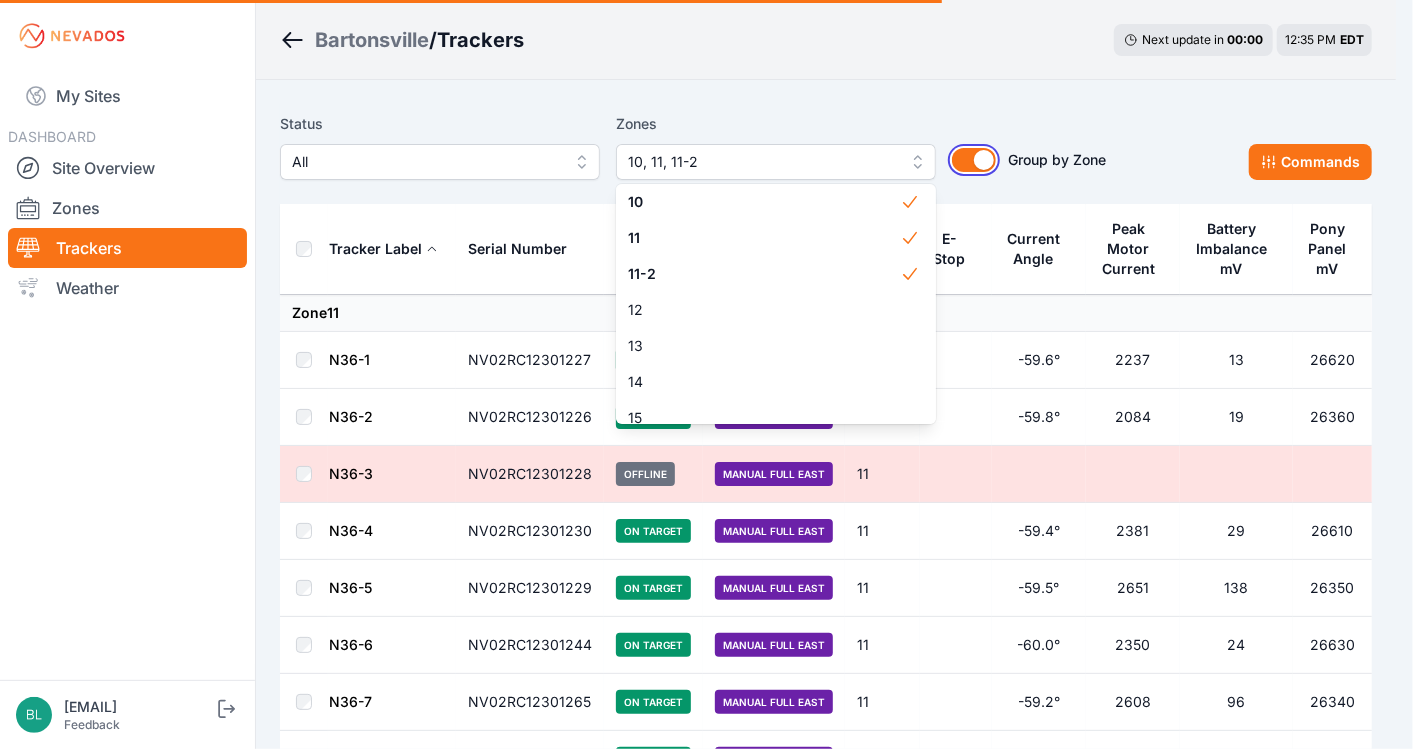 click on "Group by Zone" at bounding box center (974, 160) 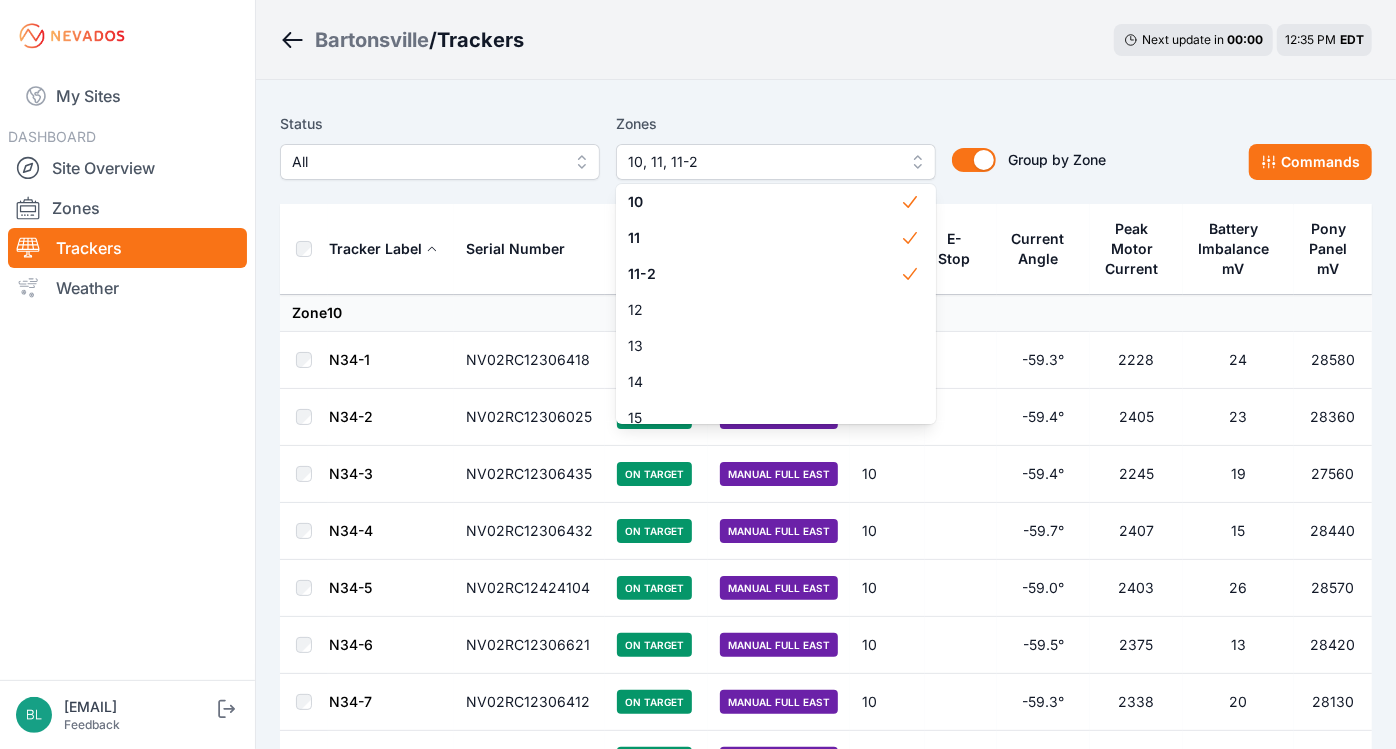 click on "Group by Zone Group by Zone" at bounding box center (1021, 146) 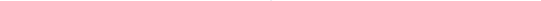 scroll, scrollTop: 11119, scrollLeft: 0, axis: vertical 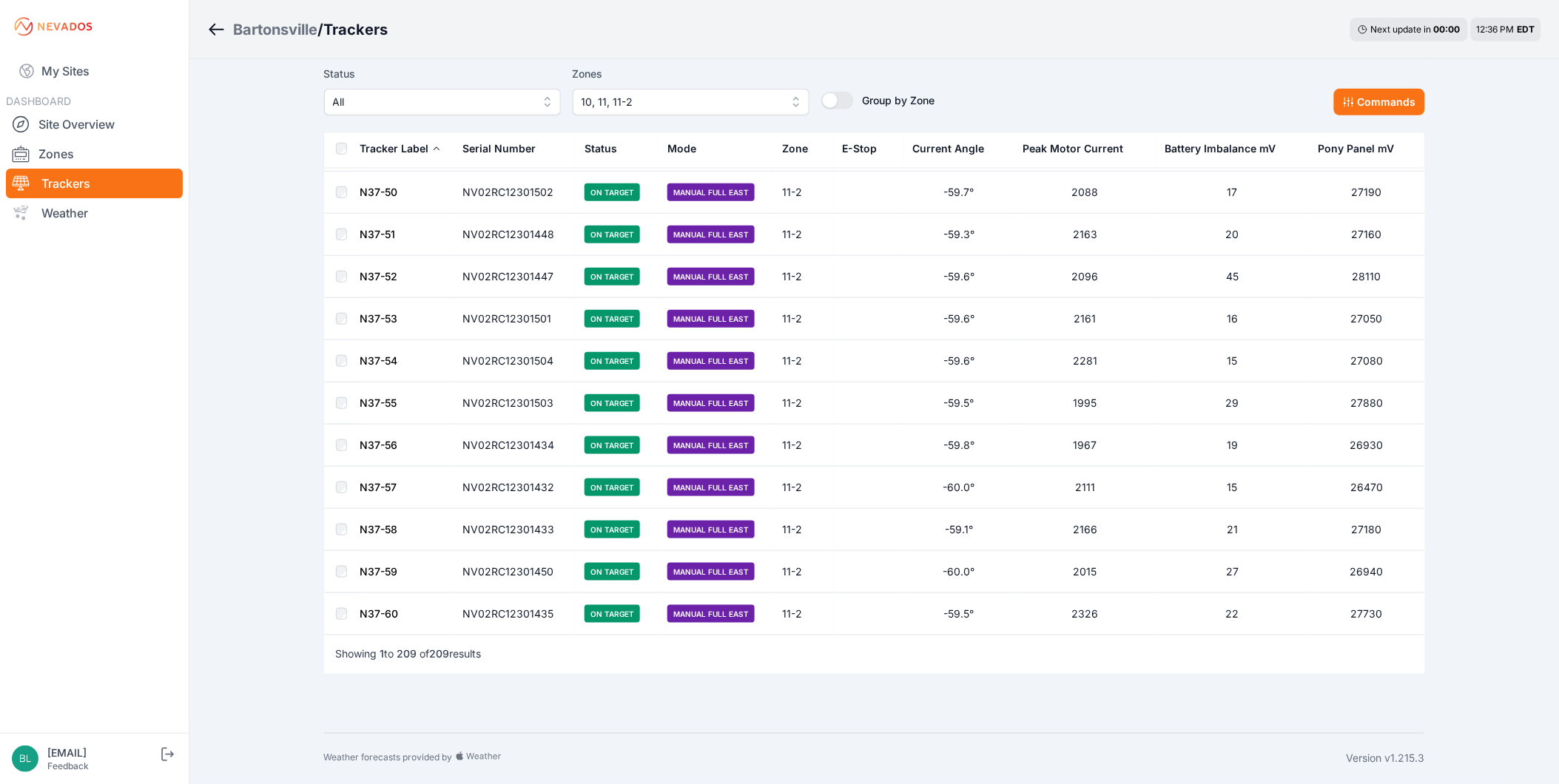 click on "Status All Zones 10, 11, 11-2 Group by Zone Group by Zone Commands Tracker Label Serial Number Status Mode Zone E-Stop Current Angle Peak Motor Current Battery Imbalance mV Pony Panel mV N34-1 NV02RC12306418 On Target Manual Full East 10 -59.3° 2228 24 28580 N34-2 NV02RC12306025 On Target Manual Full East 10 -59.4° 2405 23 28360 N34-3 NV02RC12306435 On Target Manual Full East 10 -59.4° 2245 19 27560 N34-4 NV02RC12306432 On Target Manual Full East 10 -59.7° 2407 15 28440 N34-5 NV02RC12424104 On Target Manual Full East 10 -59.0° 2403 26 28570 N34-6 NV02RC12306621 On Target Manual Full East 10 -59.5° 2375 13 28420 N34-7 NV02RC12306412 On Target Manual Full East 10 -59.3° 2338 20 28130 N34-8 NV02RC12306023 On Target Manual Full East 10 -59.6° 2338 21 28280 N34-9 NV02RC12306433 On Target Manual Full East 10 -59.6° 2247 21 28830 N34-10 NV02RC12306447 On Target Manual Full East 10 -59.4° 2304 16 28370 N34-11 NV02RC12306475 On Target Manual Full East 10 -59.6° 2253 17 28420 N34-12 NV02RC12306446 On Target" at bounding box center [875, -3786] 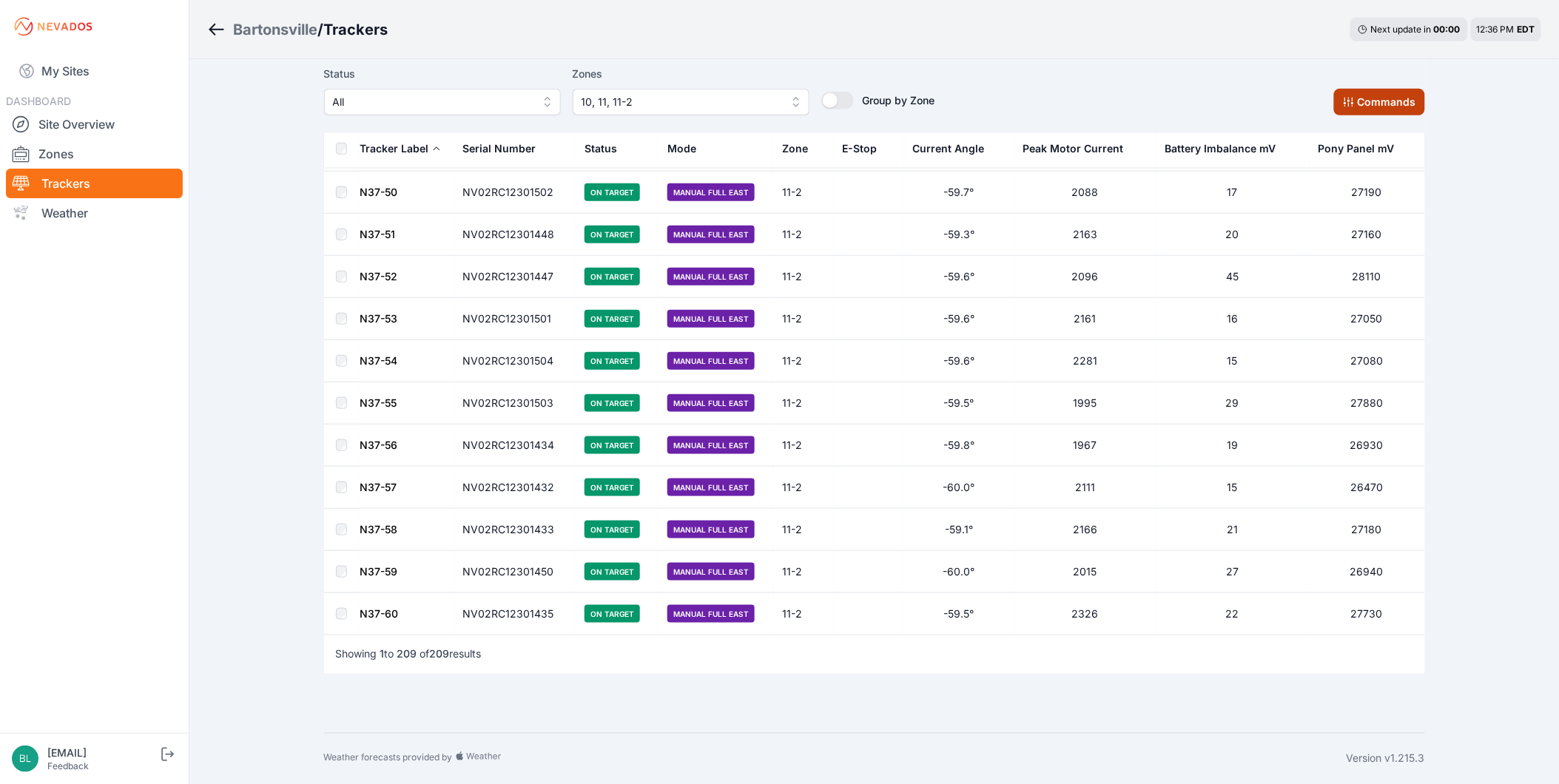 click on "Commands" at bounding box center (1379, 102) 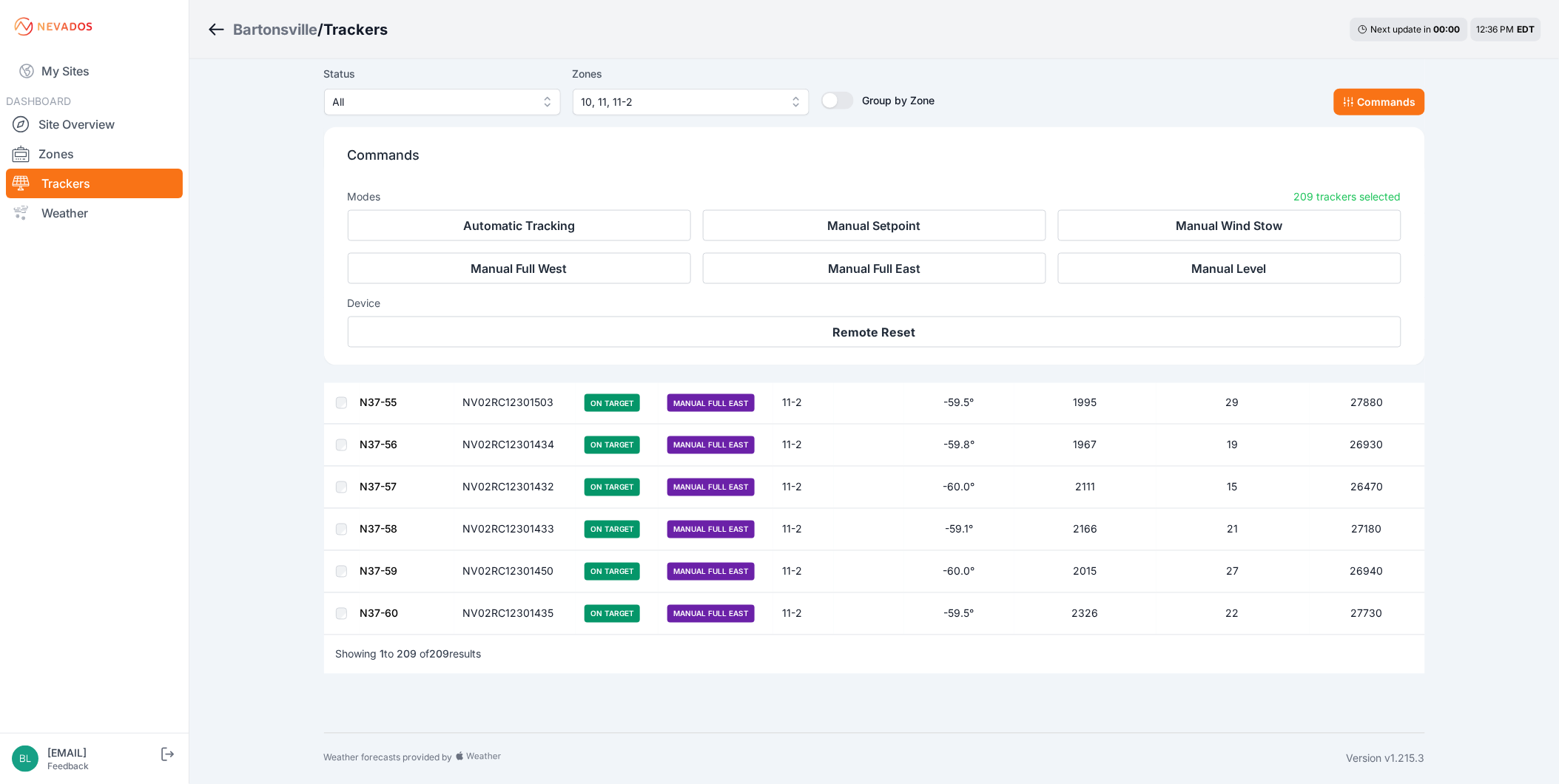 scroll, scrollTop: 8627, scrollLeft: 0, axis: vertical 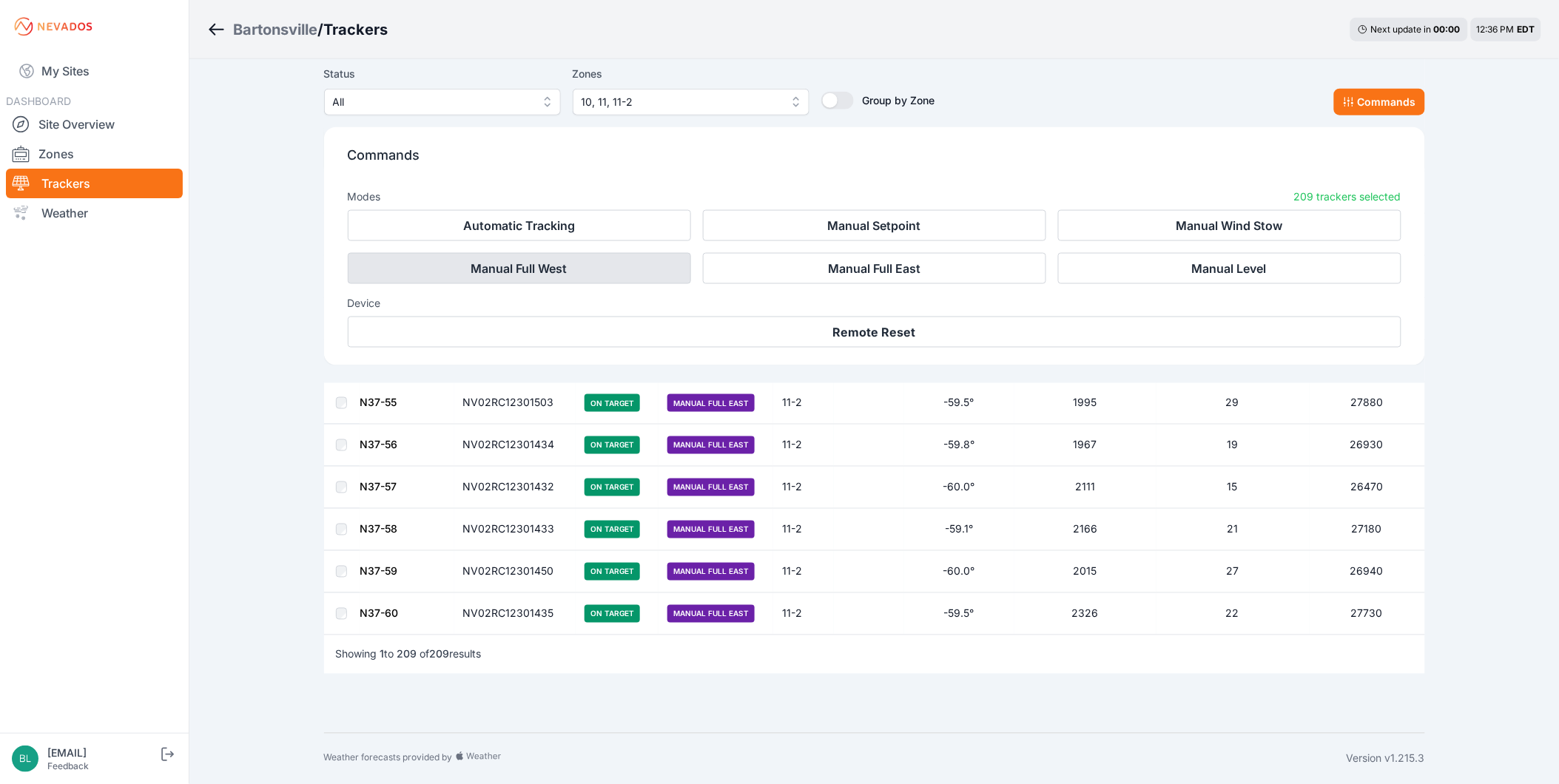 click on "Manual Full West" at bounding box center (519, 268) 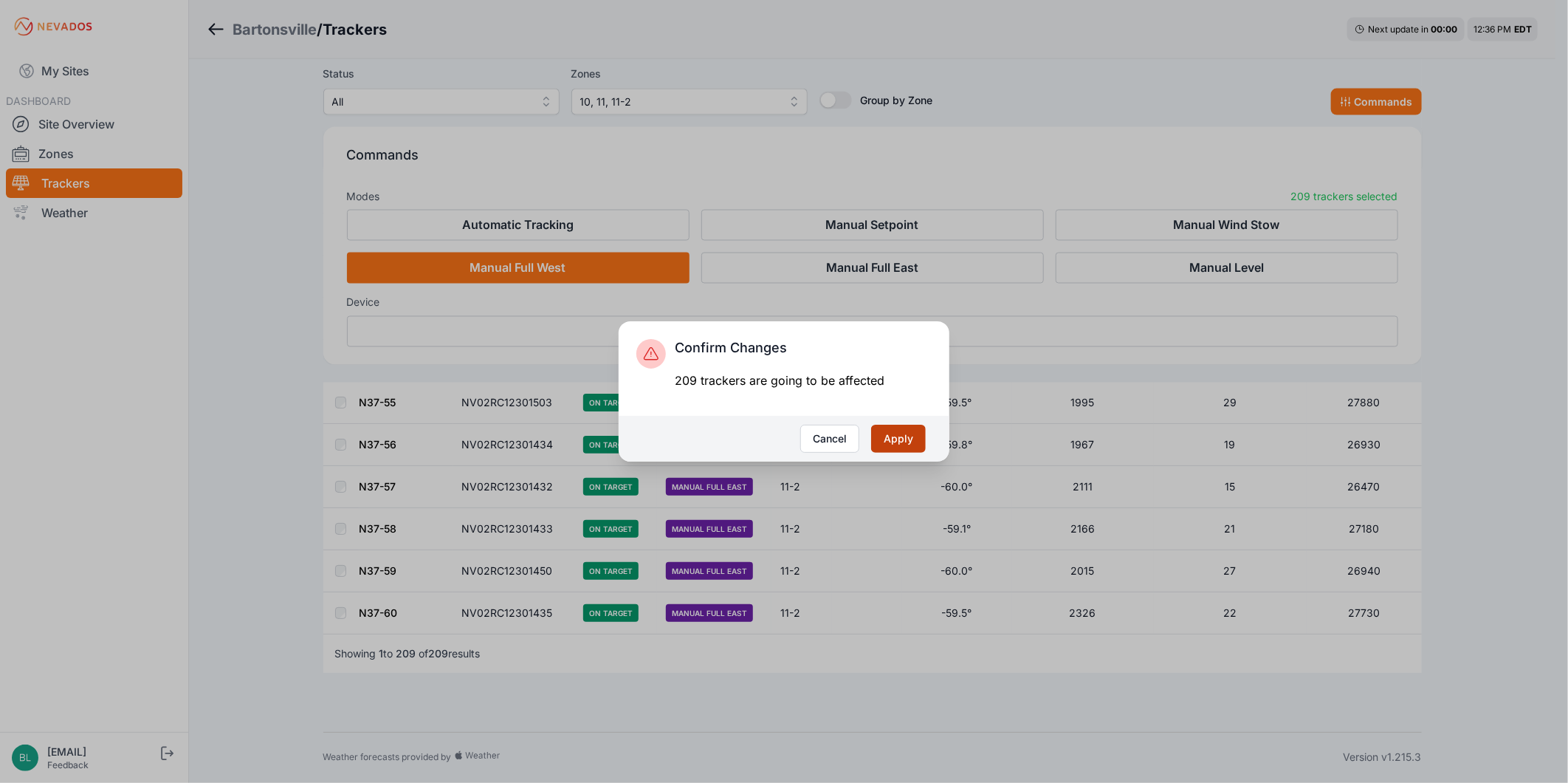 click on "Apply" at bounding box center (898, 439) 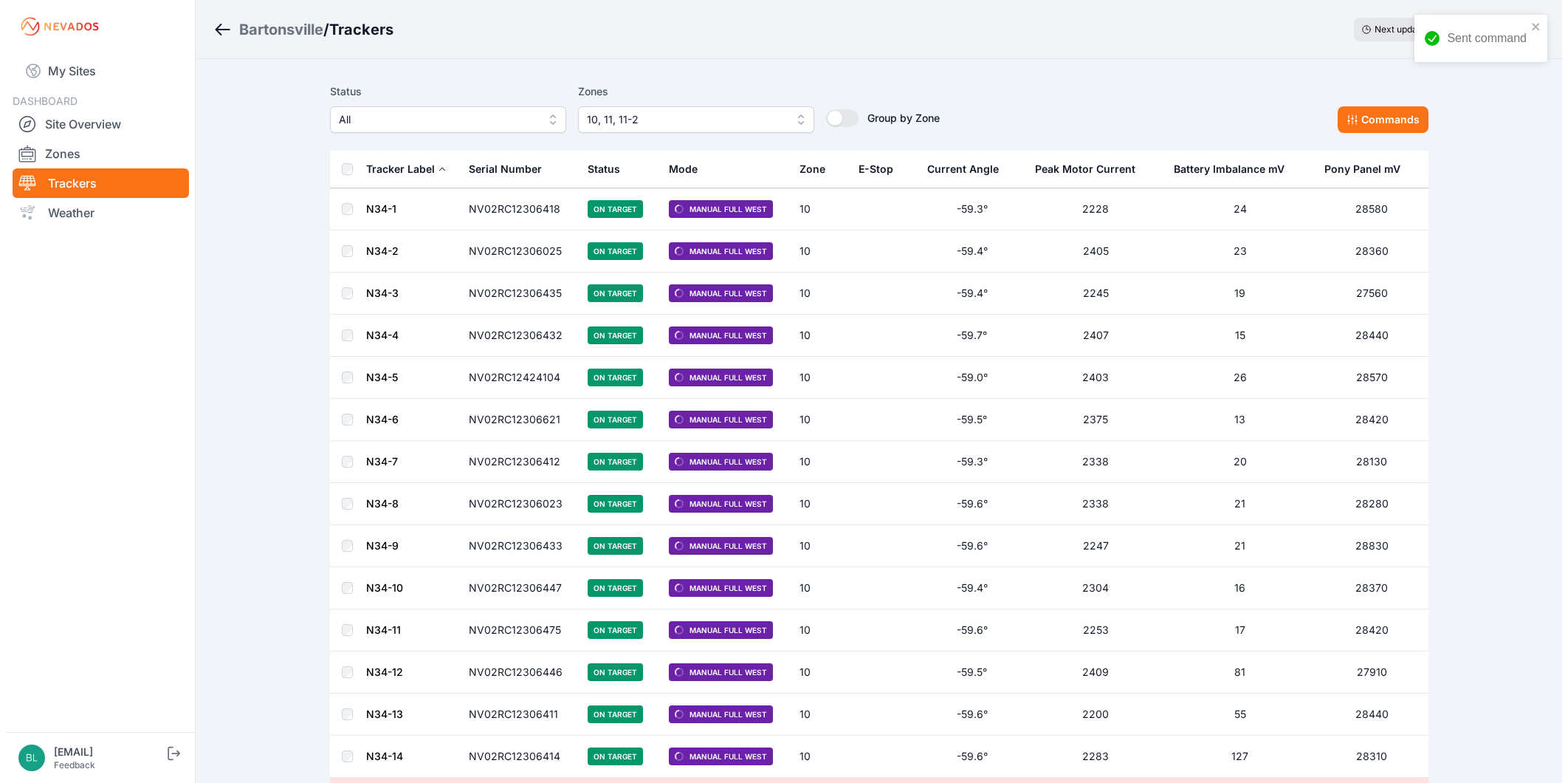 scroll, scrollTop: 0, scrollLeft: 0, axis: both 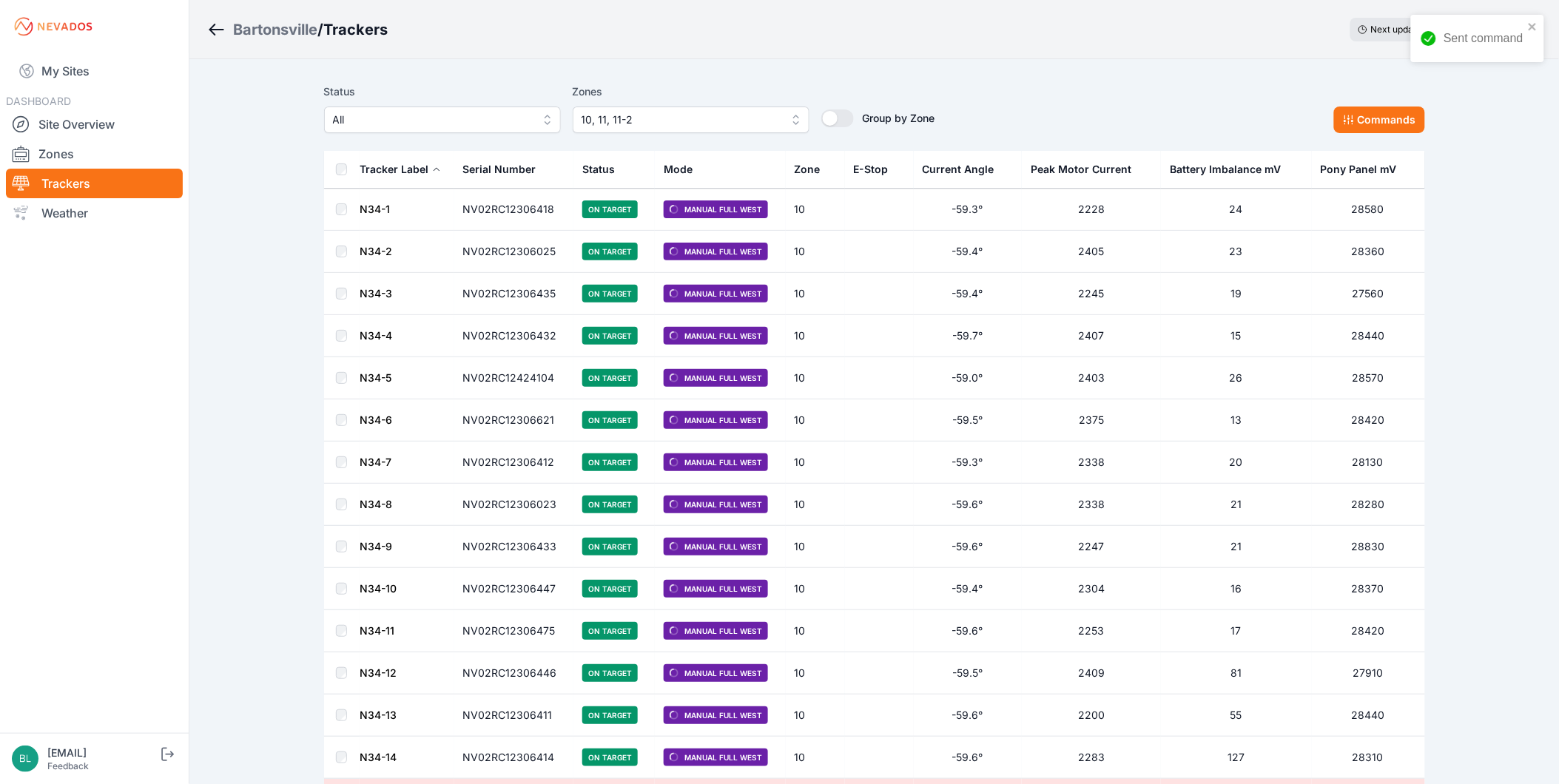 click on "10, 11, 11-2" at bounding box center (681, 120) 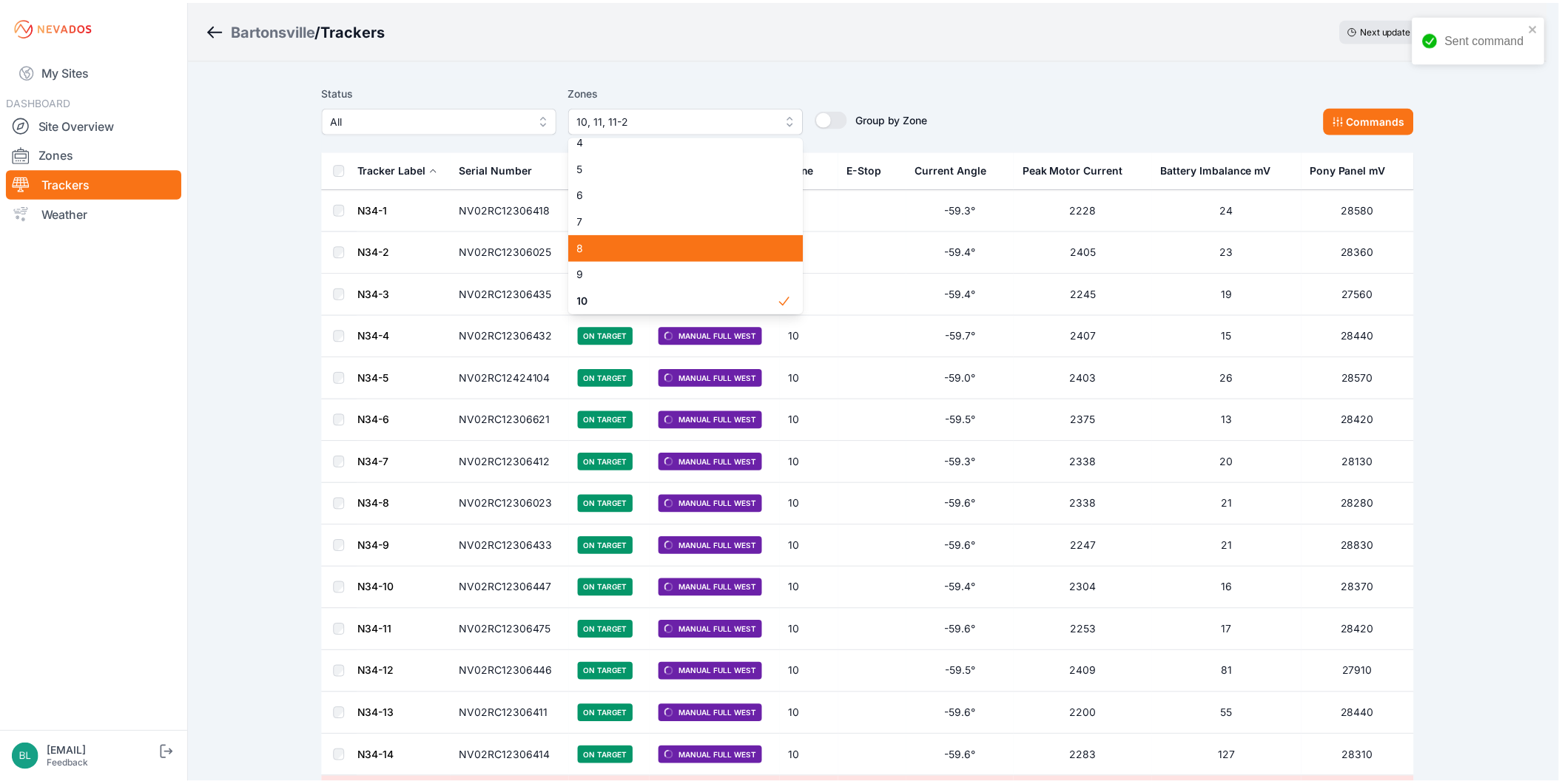 scroll, scrollTop: 173, scrollLeft: 0, axis: vertical 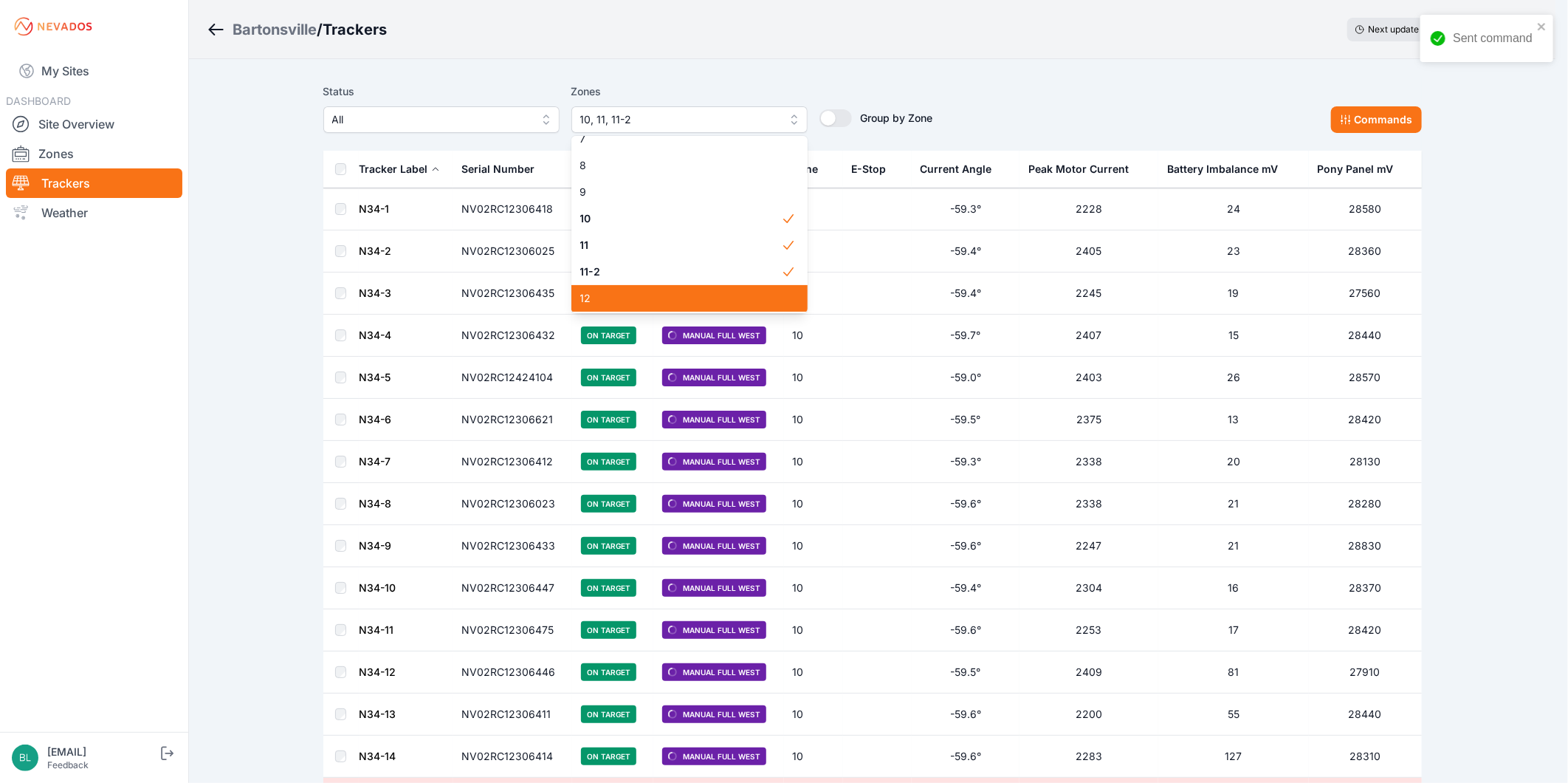 click on "12" at bounding box center (681, 298) 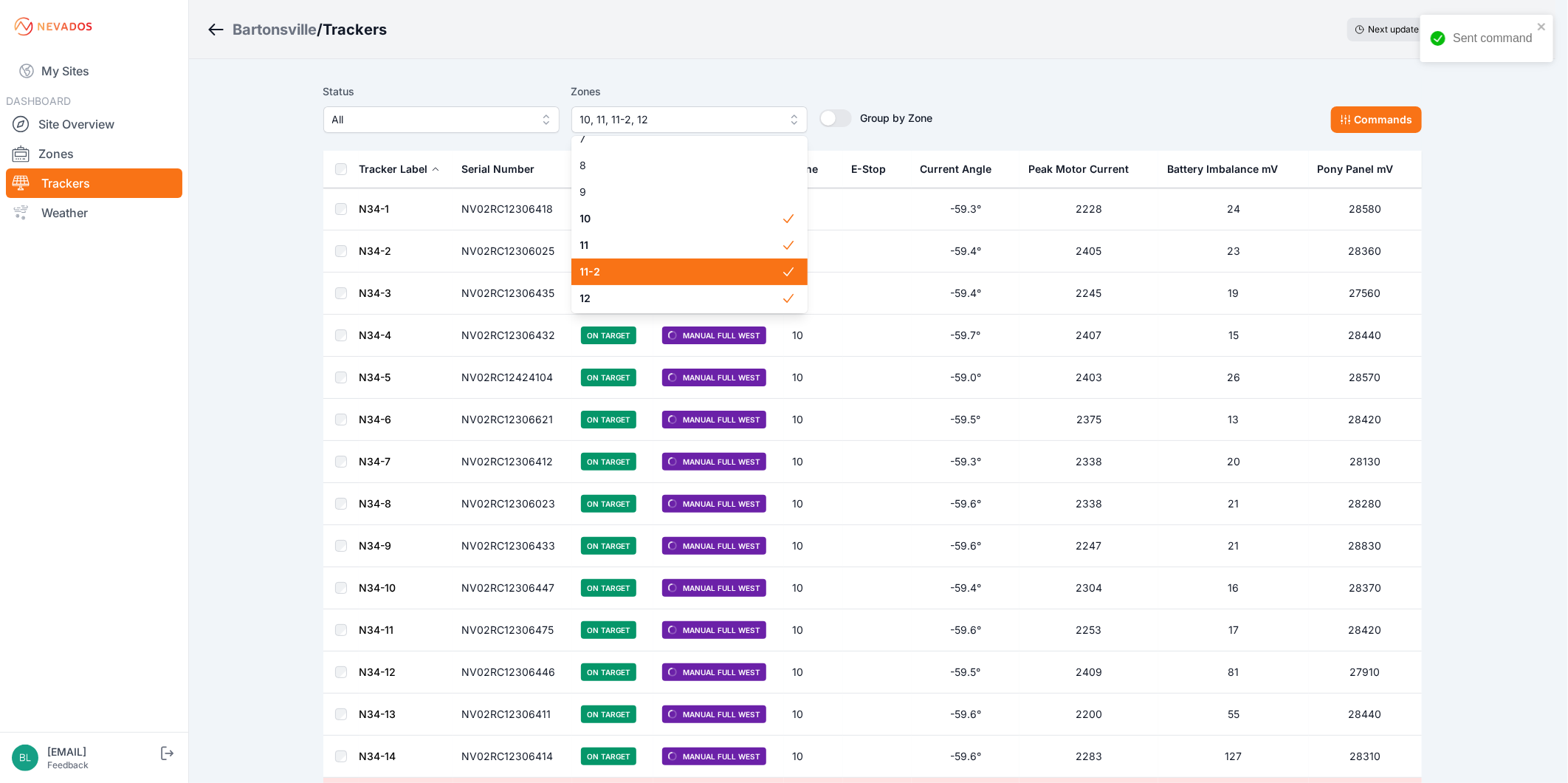 click on "11-2" at bounding box center [681, 272] 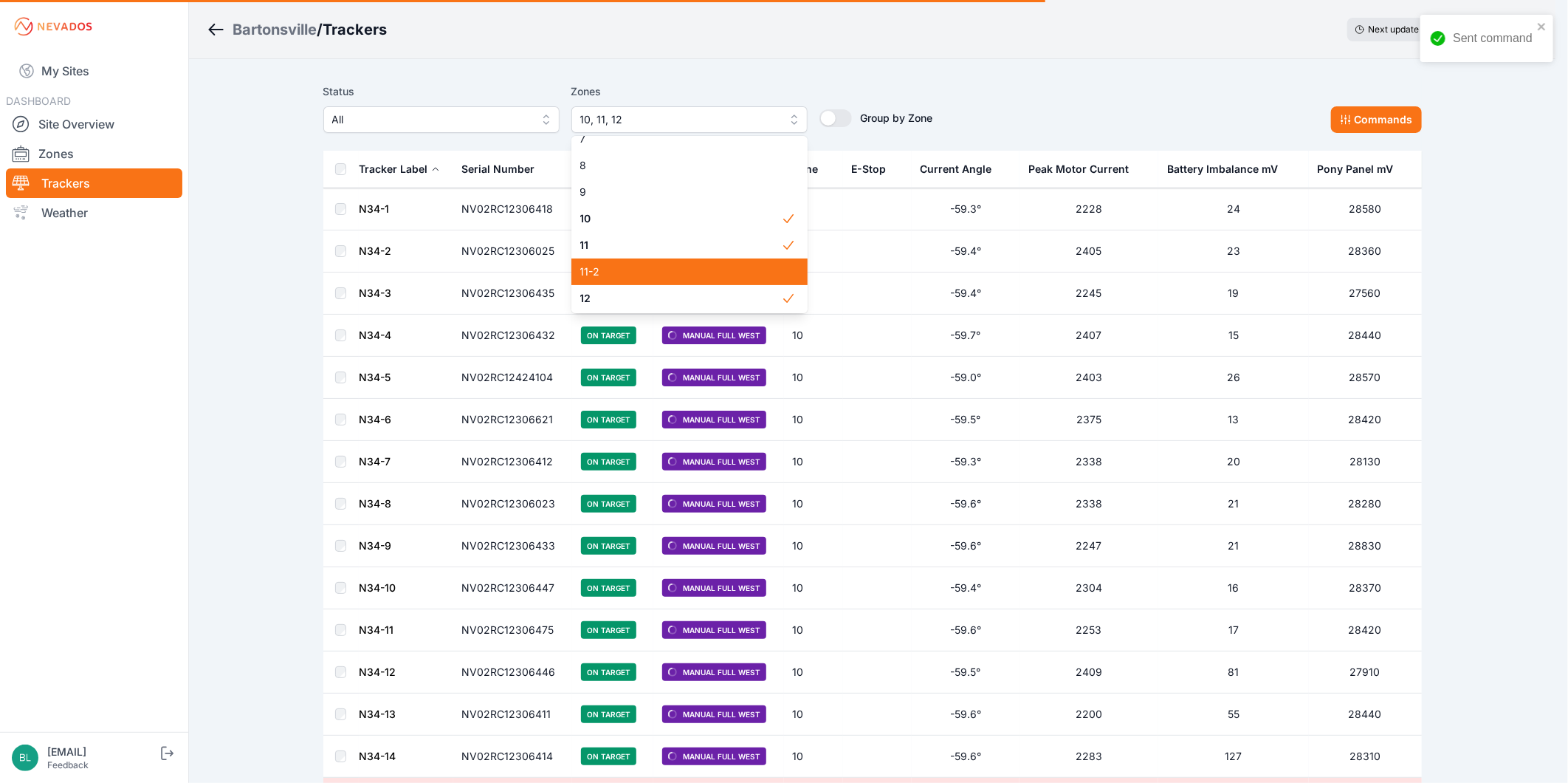 click on "11" at bounding box center [681, 245] 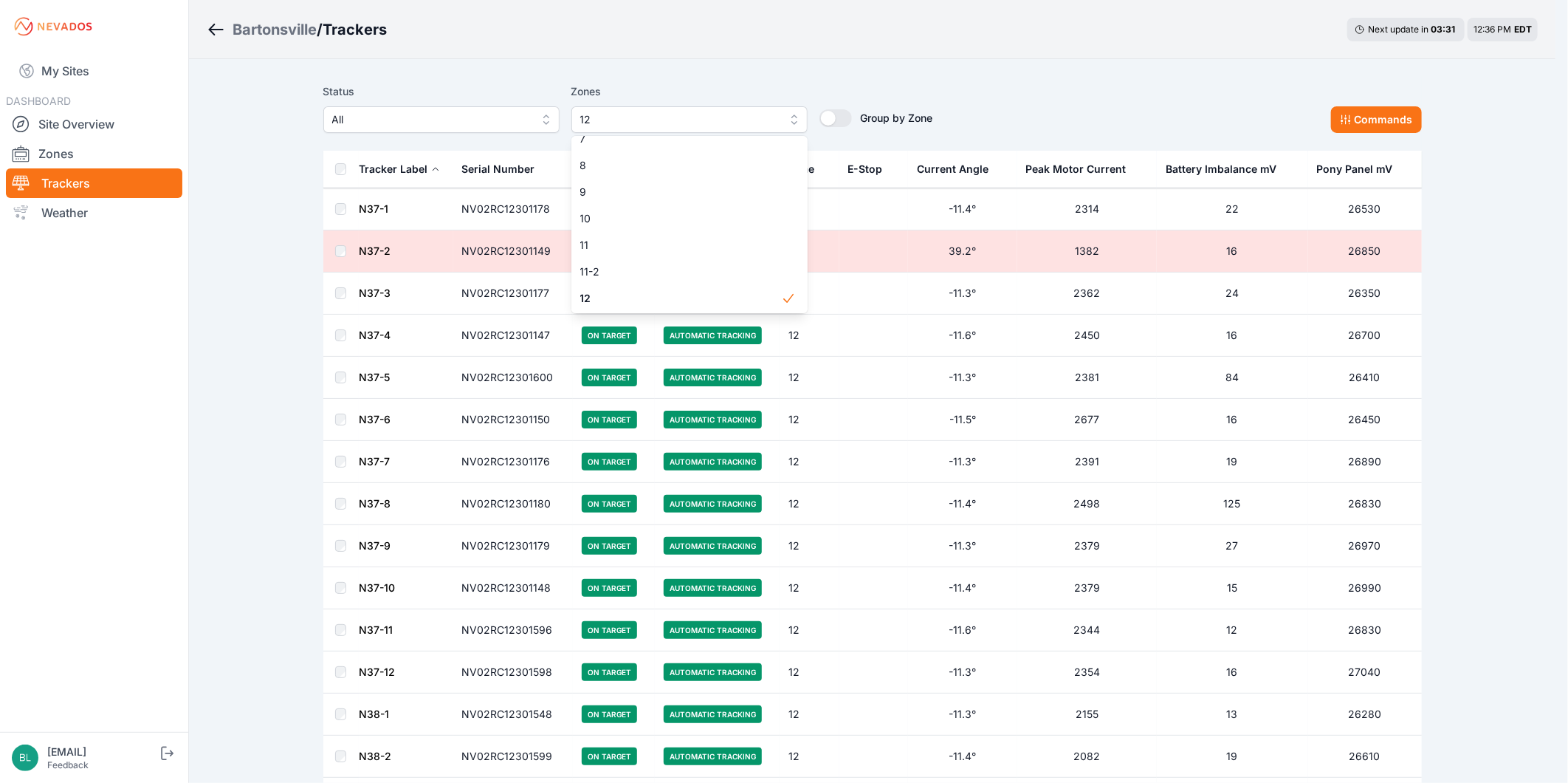 click on "Status All Zones 12 1 2 3 4 5 6 7 8 9 10 11 11-2 12 13 14 15 16 17 18 18-2 19 19-2 20 21 22 23 24 25 26 27 28 29 30 31 32 32-2 33 33-2 34 34-2 35 35-2 36 37 37-2 38 38-2 39 40 41 Group by Zone Group by Zone Commands Tracker Label Serial Number Status Mode Zone E-Stop Current Angle Peak Motor Current Battery Imbalance mV Pony Panel mV N37-1 NV02RC12301178 On Target Automatic Tracking 12 -11.4° 2314 22 26530 N37-2 NV02RC12301149 Off Target Automatic Tracking 12 39.2° 1382 16 26850 N37-3 NV02RC12301177 On Target Automatic Tracking 12 -11.3° 2362 24 26350 N37-4 NV02RC12301147 On Target Automatic Tracking 12 -11.6° 2450 16 26700 N37-5 NV02RC12301600 On Target Automatic Tracking 12 -11.3° 2381 84 26410 N37-6 NV02RC12301150 On Target Automatic Tracking 12 -11.5° 2677 16 26450 N37-7 NV02RC12301176 On Target Automatic Tracking 12 -11.3° 2391 19 26890 N37-8 NV02RC12301180 On Target Automatic Tracking 12 -11.4° 2498 125 26830 N37-9 NV02RC12301179 On Target Automatic Tracking 12 -11.3° 2379 27 26970 N37-10 12 15" at bounding box center [873, 1941] 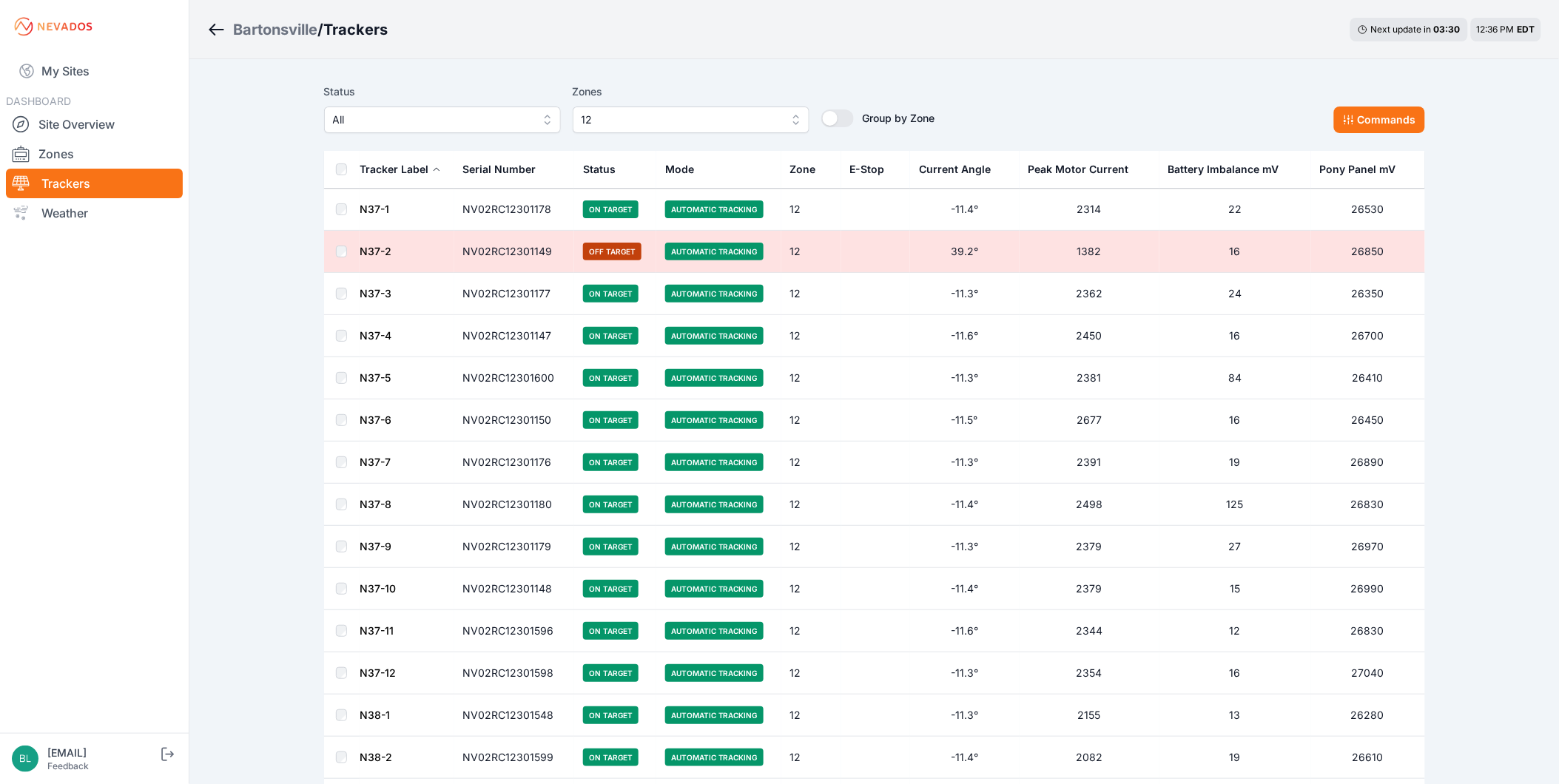 click on "Status All Zones 12 Group by Zone Group by Zone Commands" at bounding box center (875, 108) 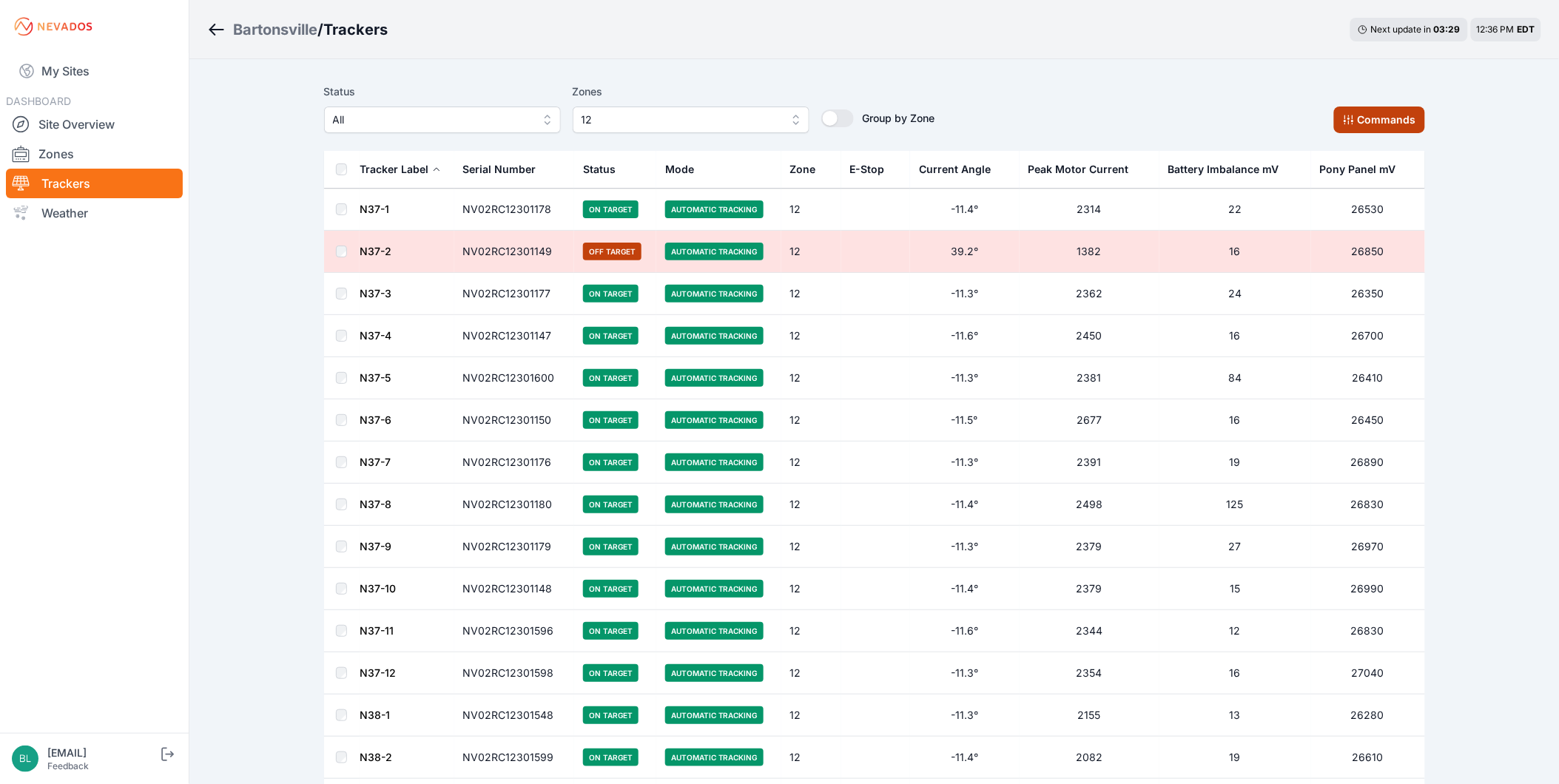 click on "Commands" at bounding box center [1379, 120] 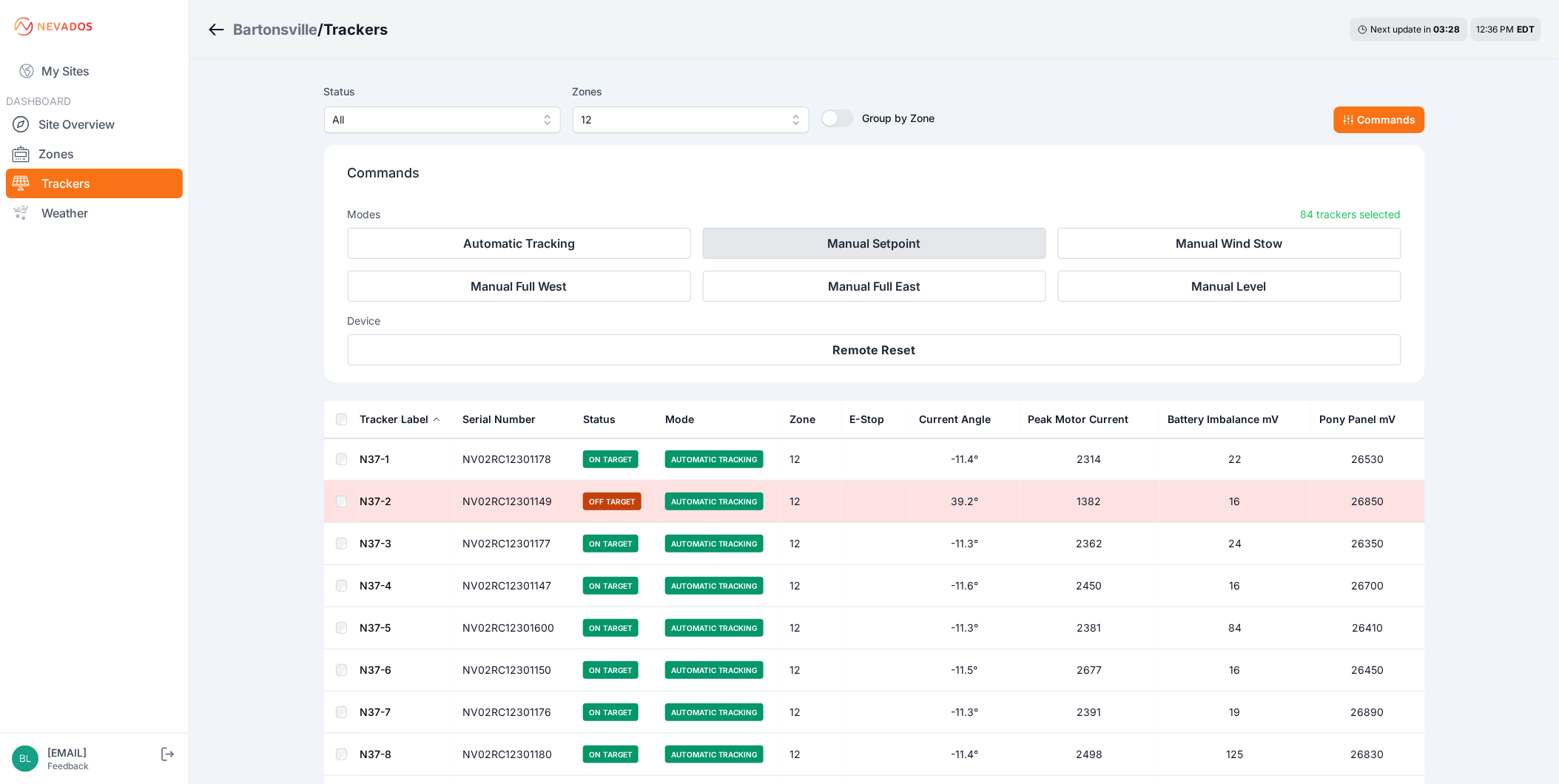 click on "Manual Setpoint" at bounding box center [875, 243] 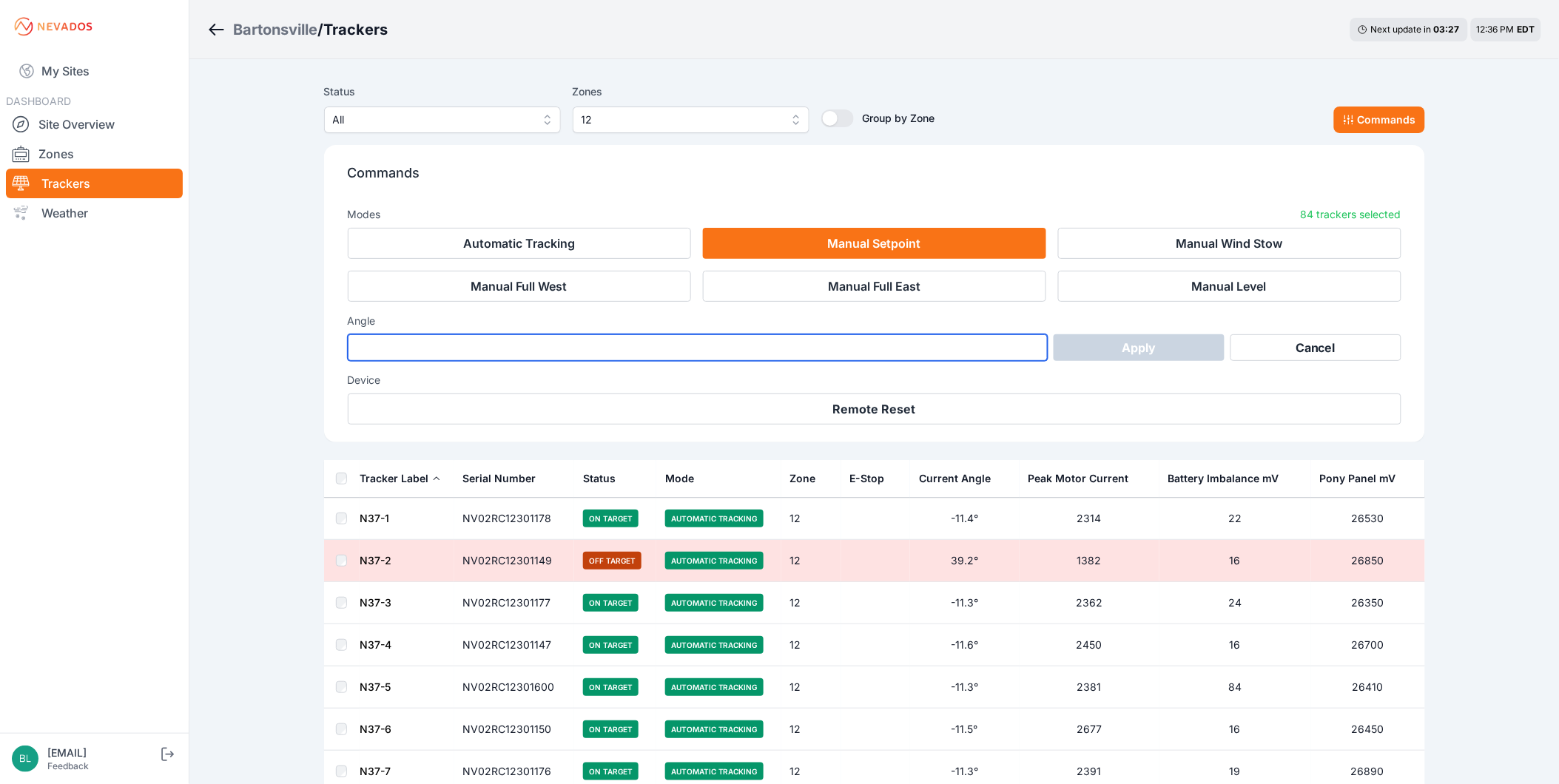 click at bounding box center (698, 348) 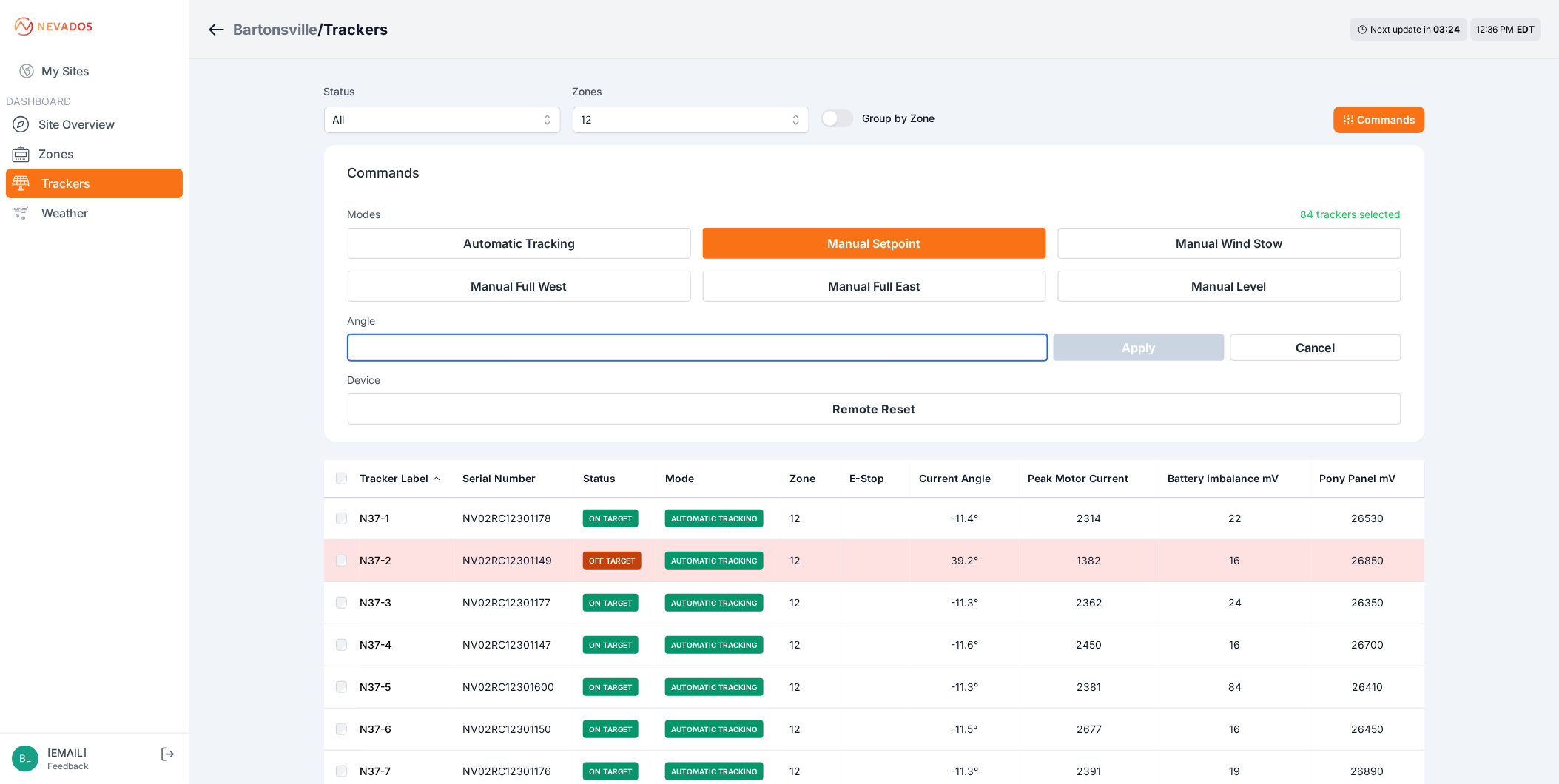 drag, startPoint x: 691, startPoint y: 367, endPoint x: 260, endPoint y: 367, distance: 431 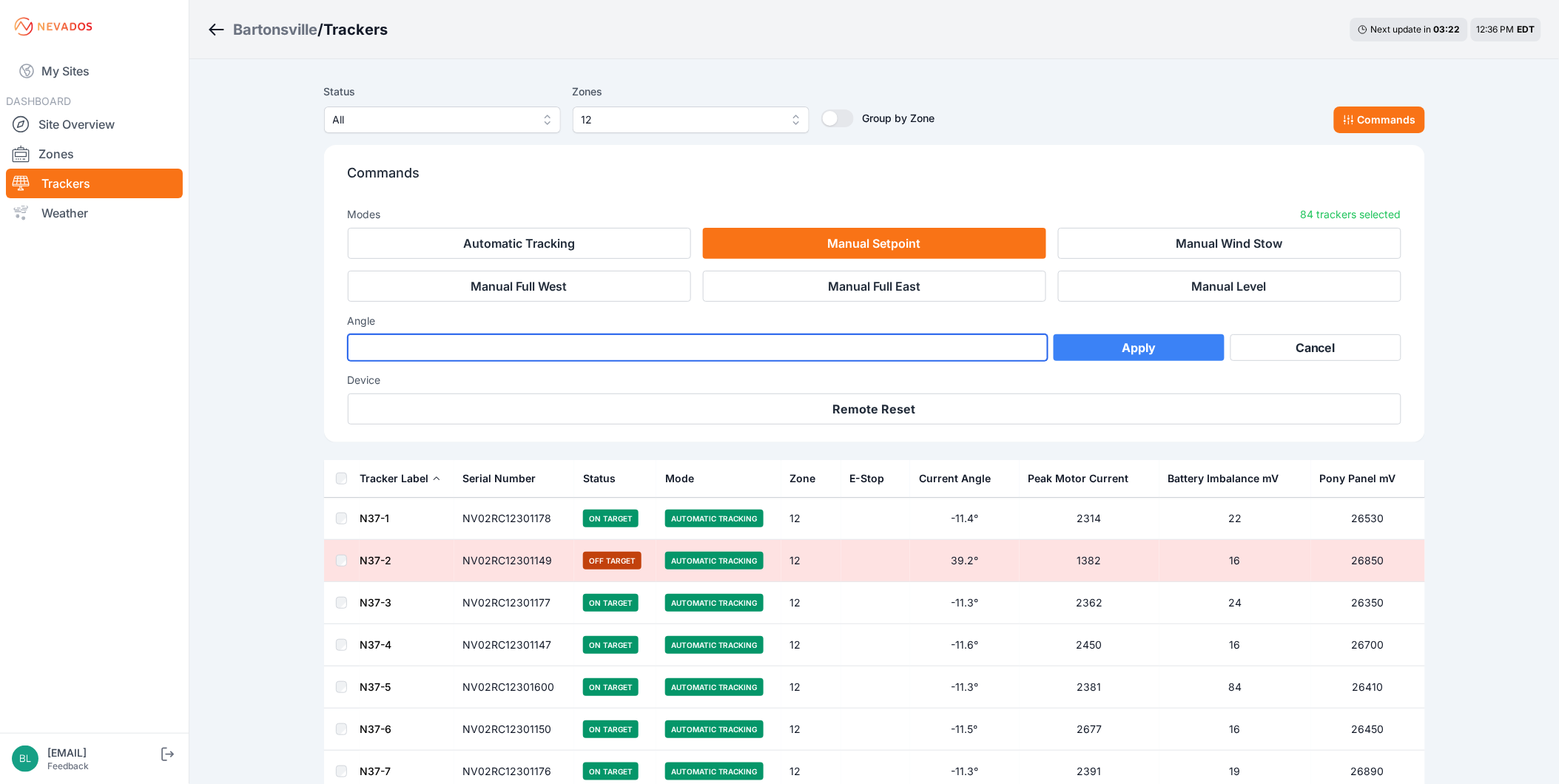 type on "*" 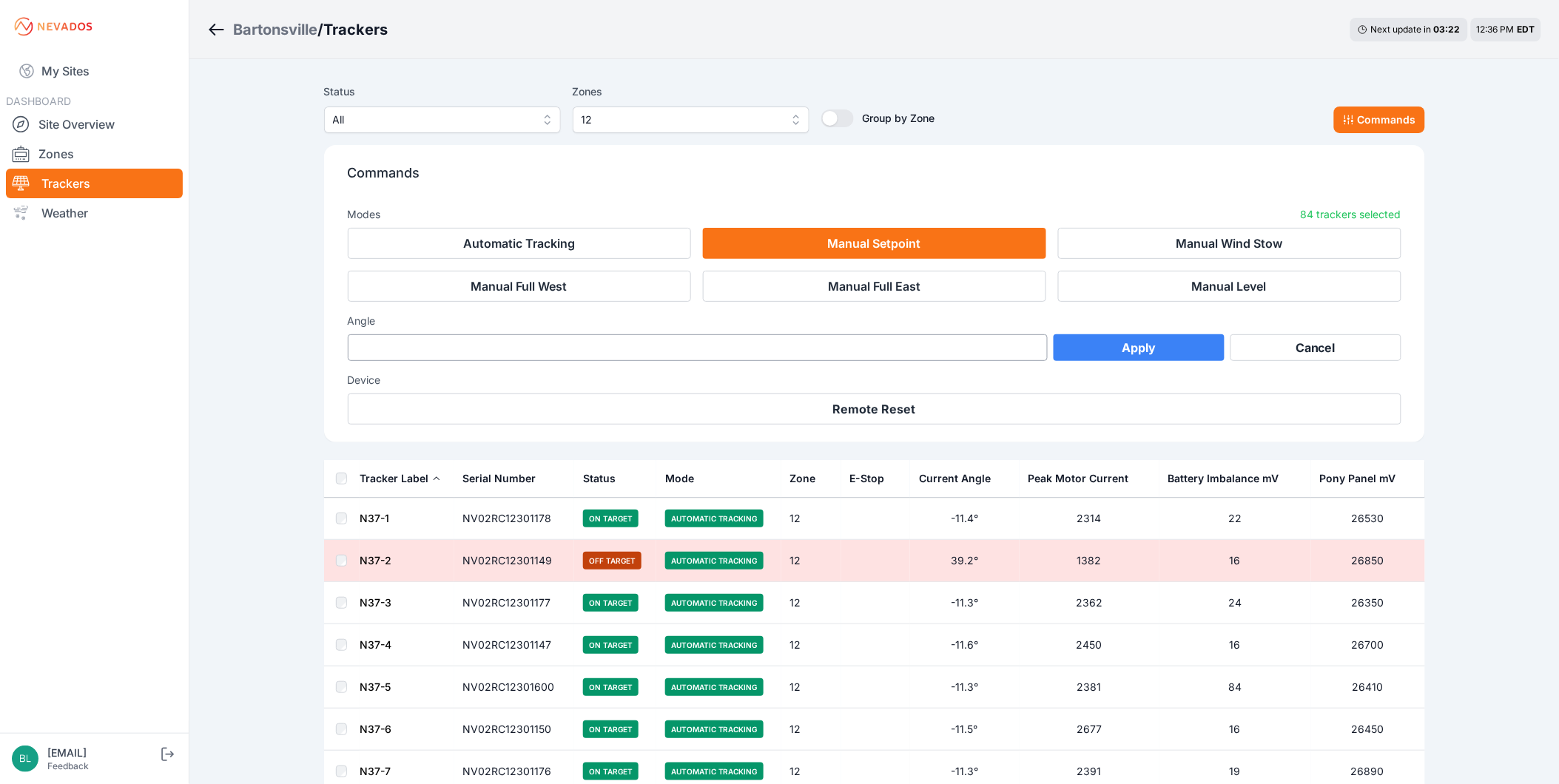 click on "Apply" at bounding box center [1139, 348] 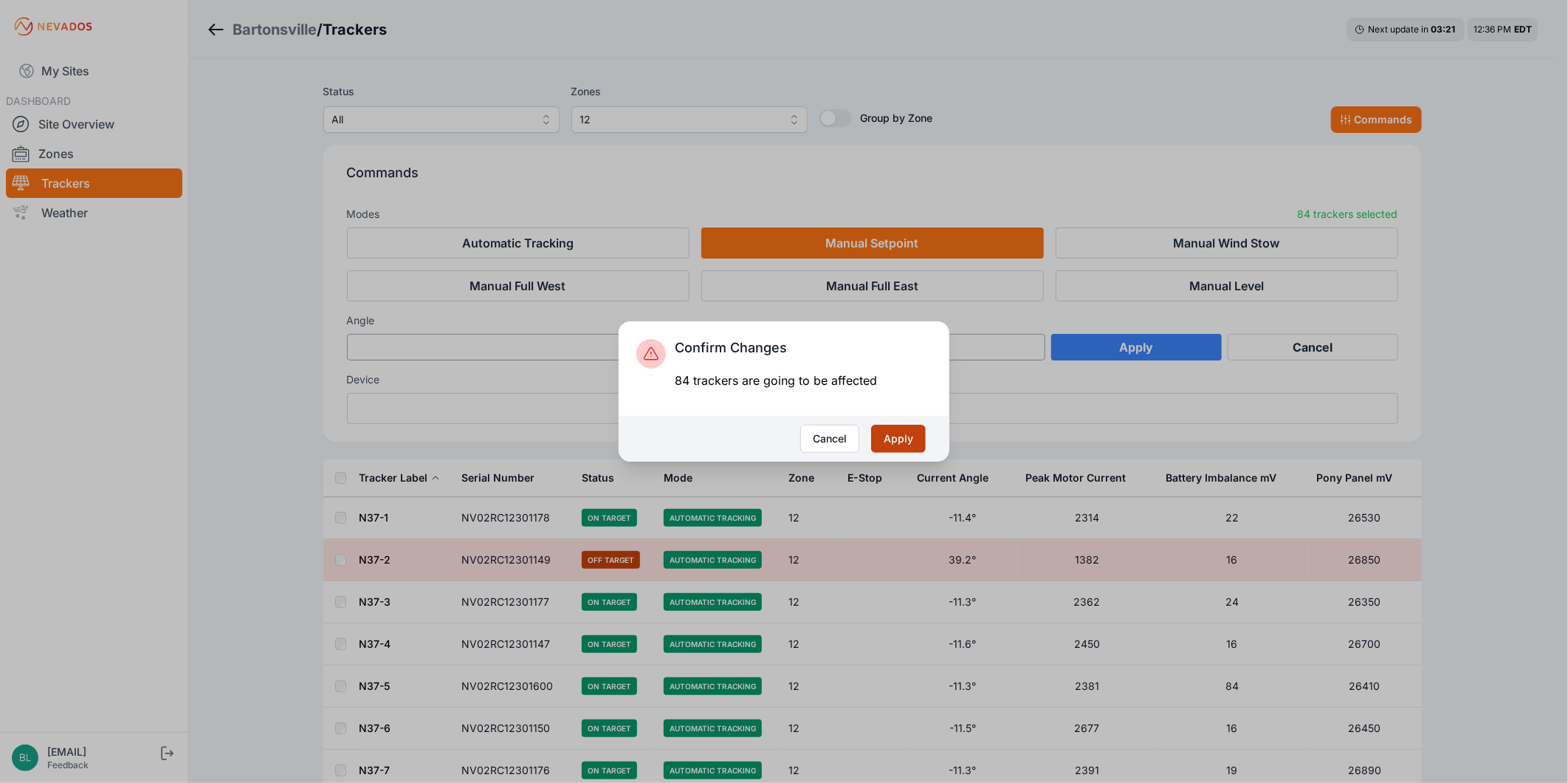 click on "Apply" at bounding box center [898, 439] 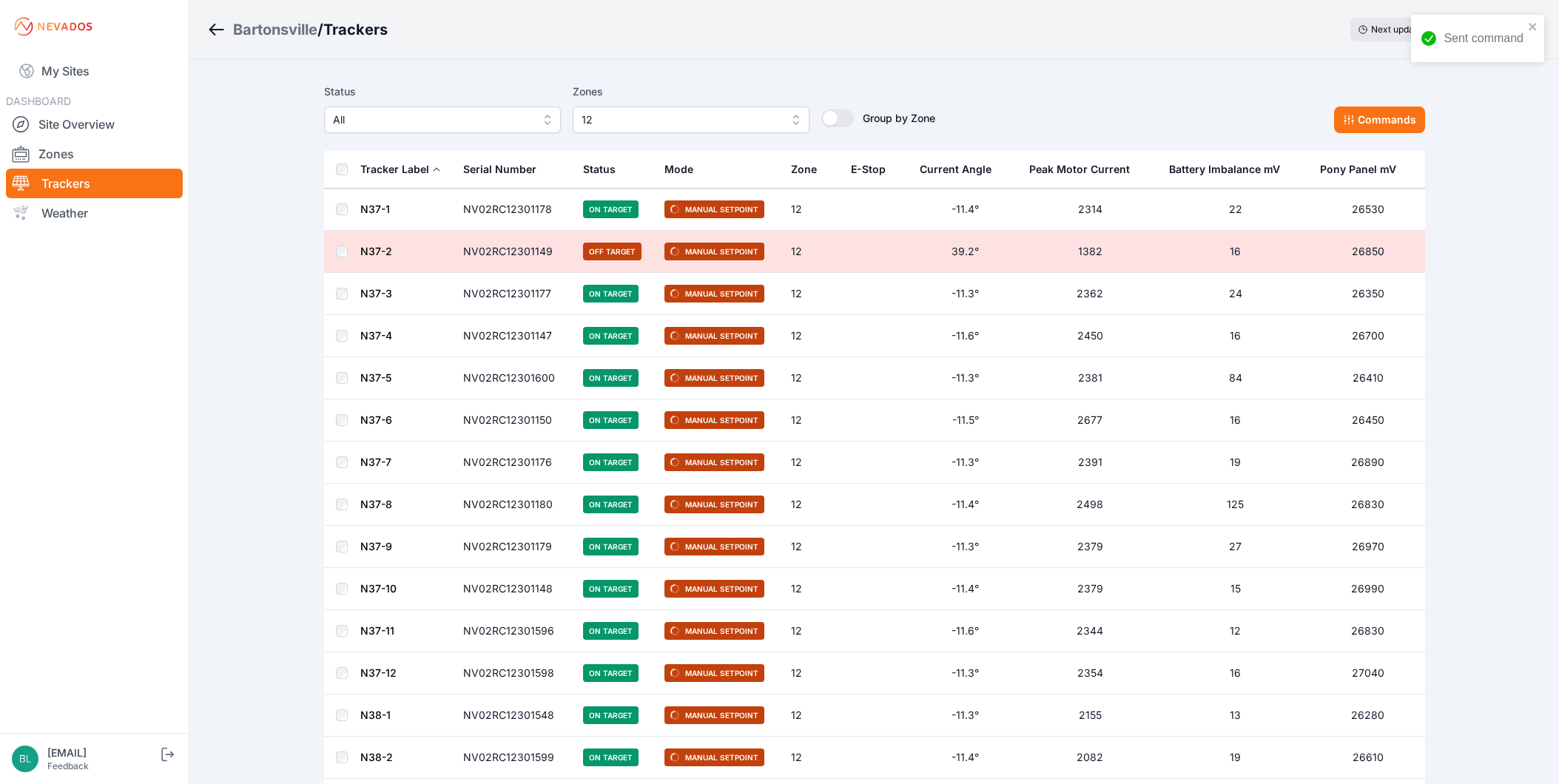 scroll, scrollTop: 0, scrollLeft: 0, axis: both 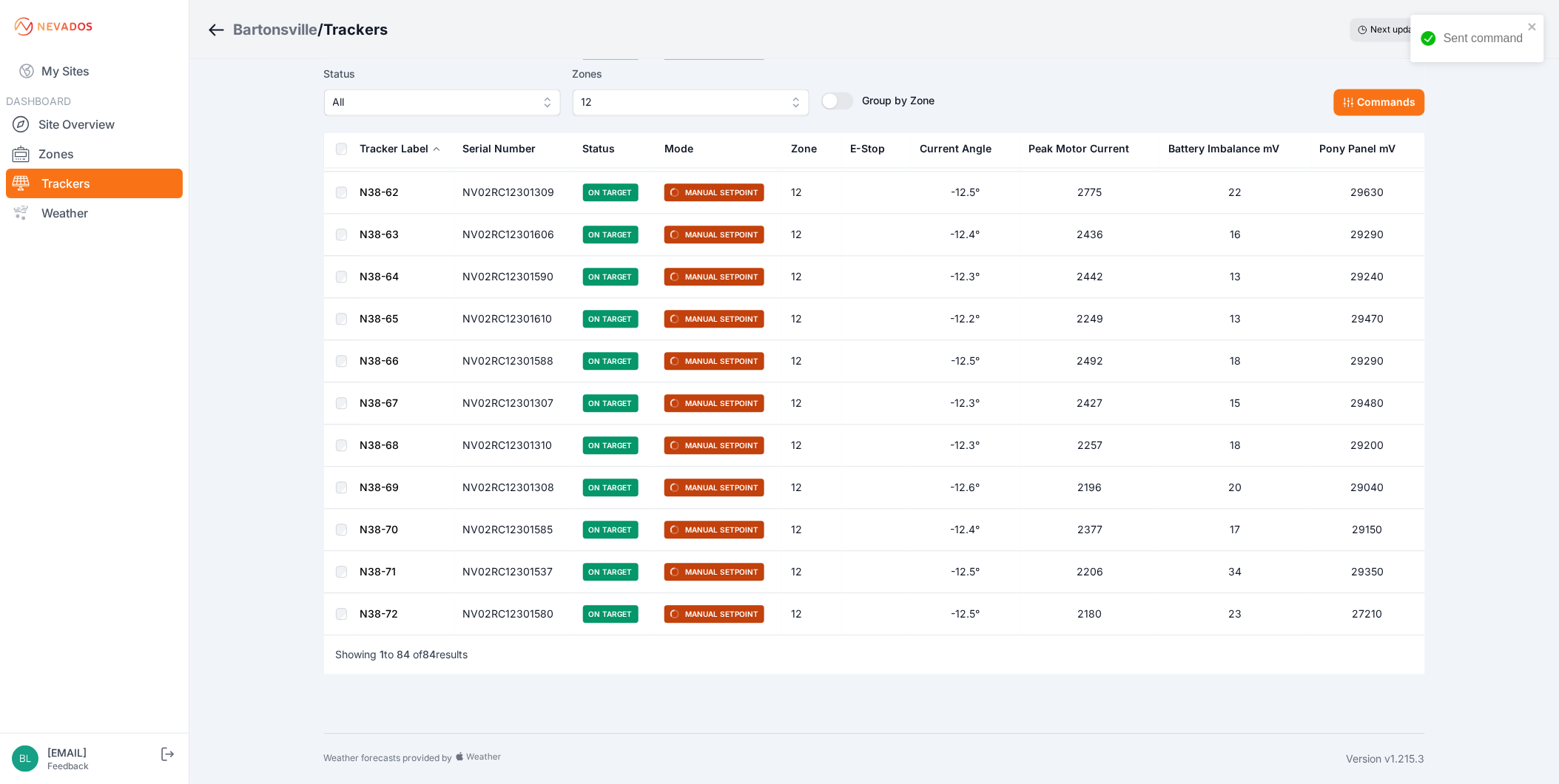 click on "12" at bounding box center [681, 102] 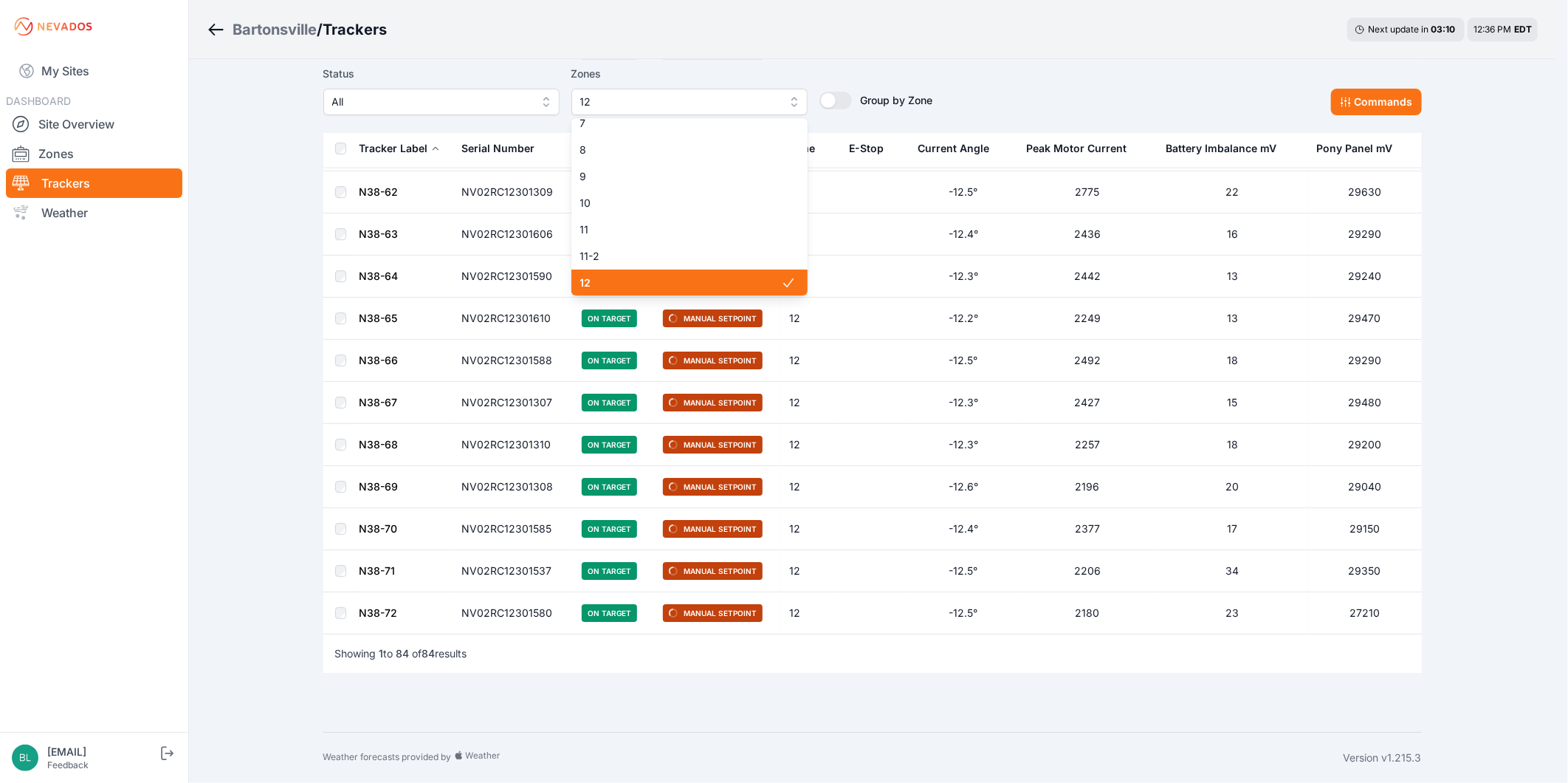 click on "12" at bounding box center (681, 283) 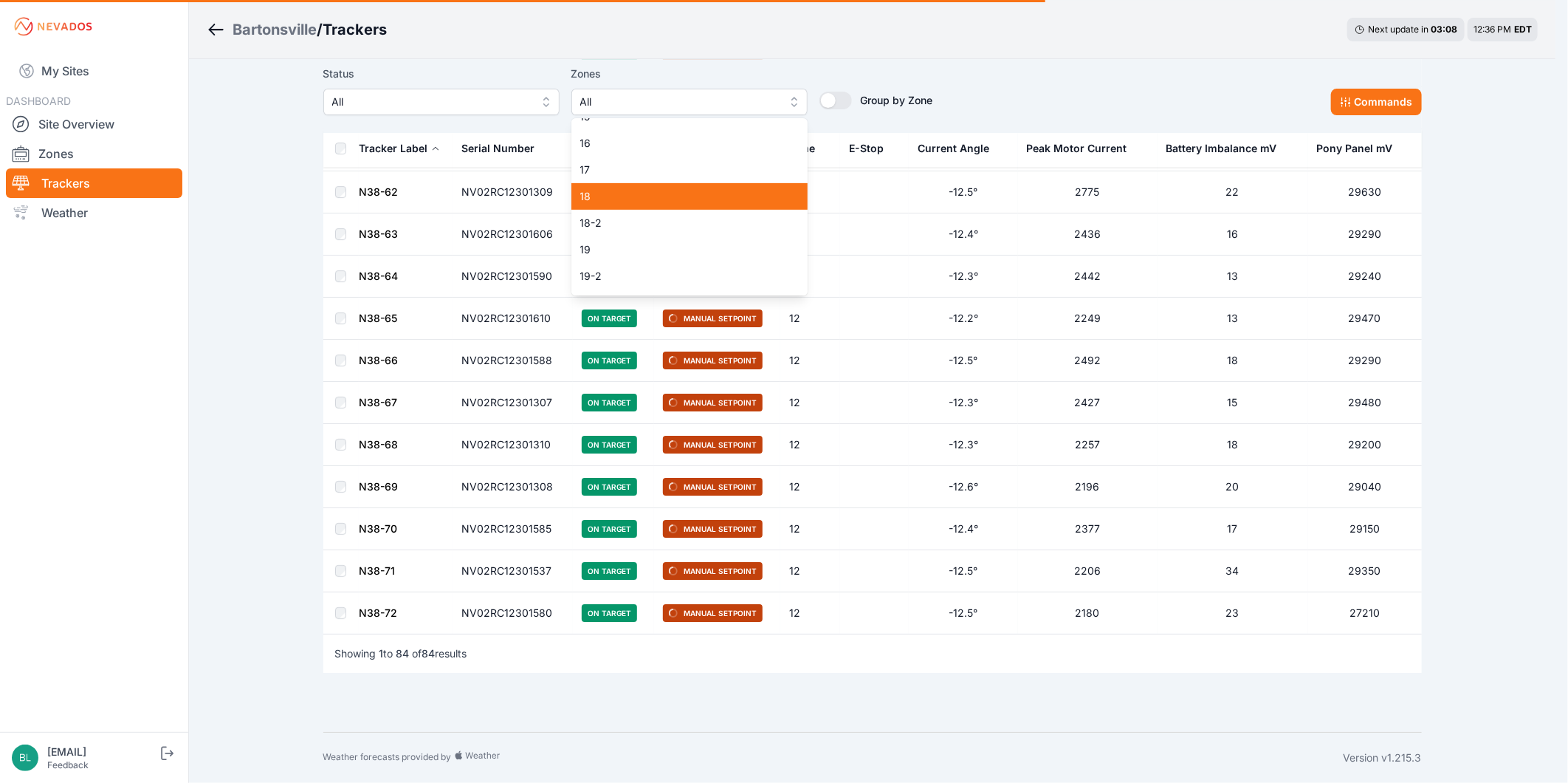 scroll, scrollTop: 335, scrollLeft: 0, axis: vertical 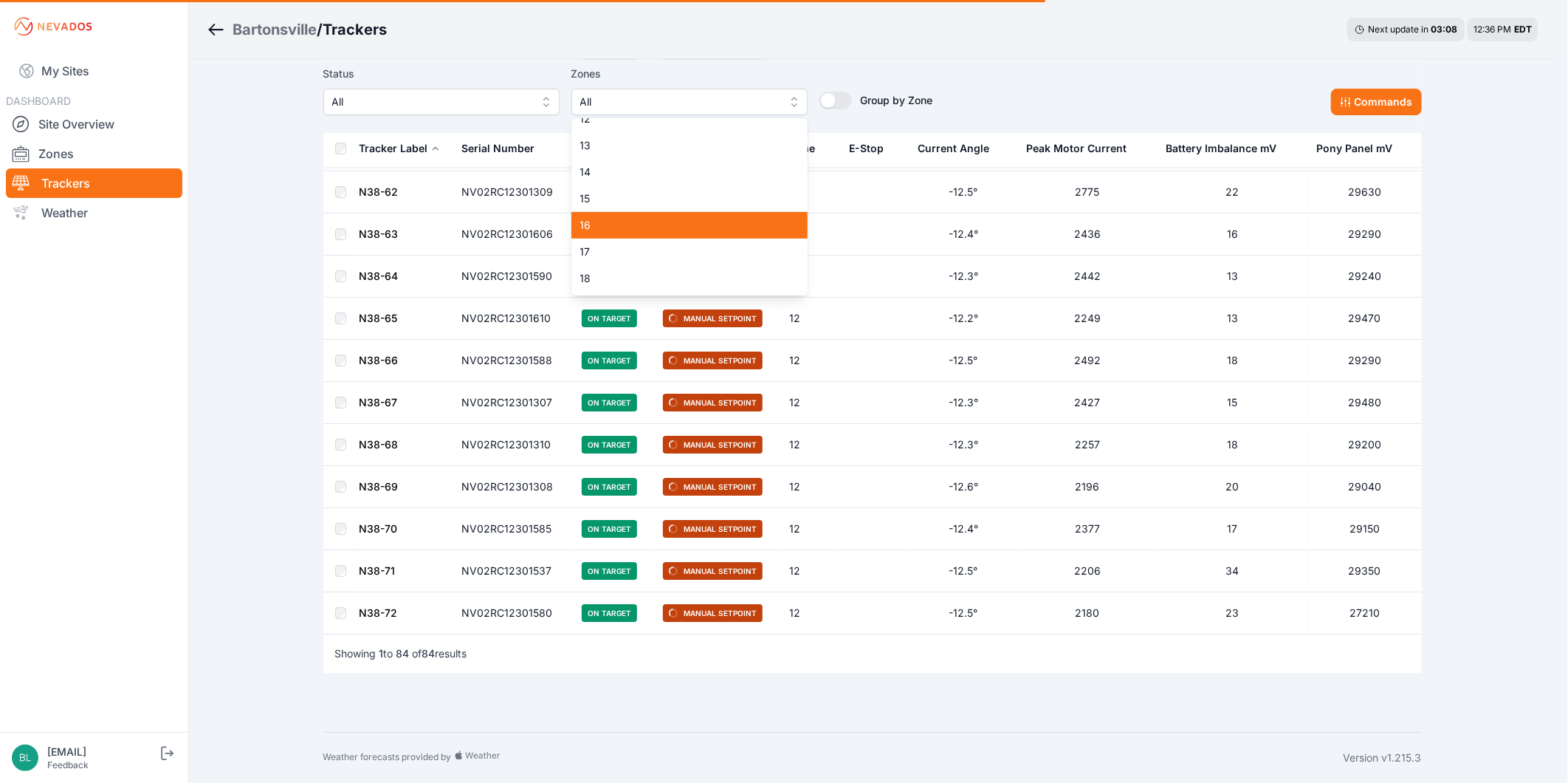 click on "16" at bounding box center [681, 225] 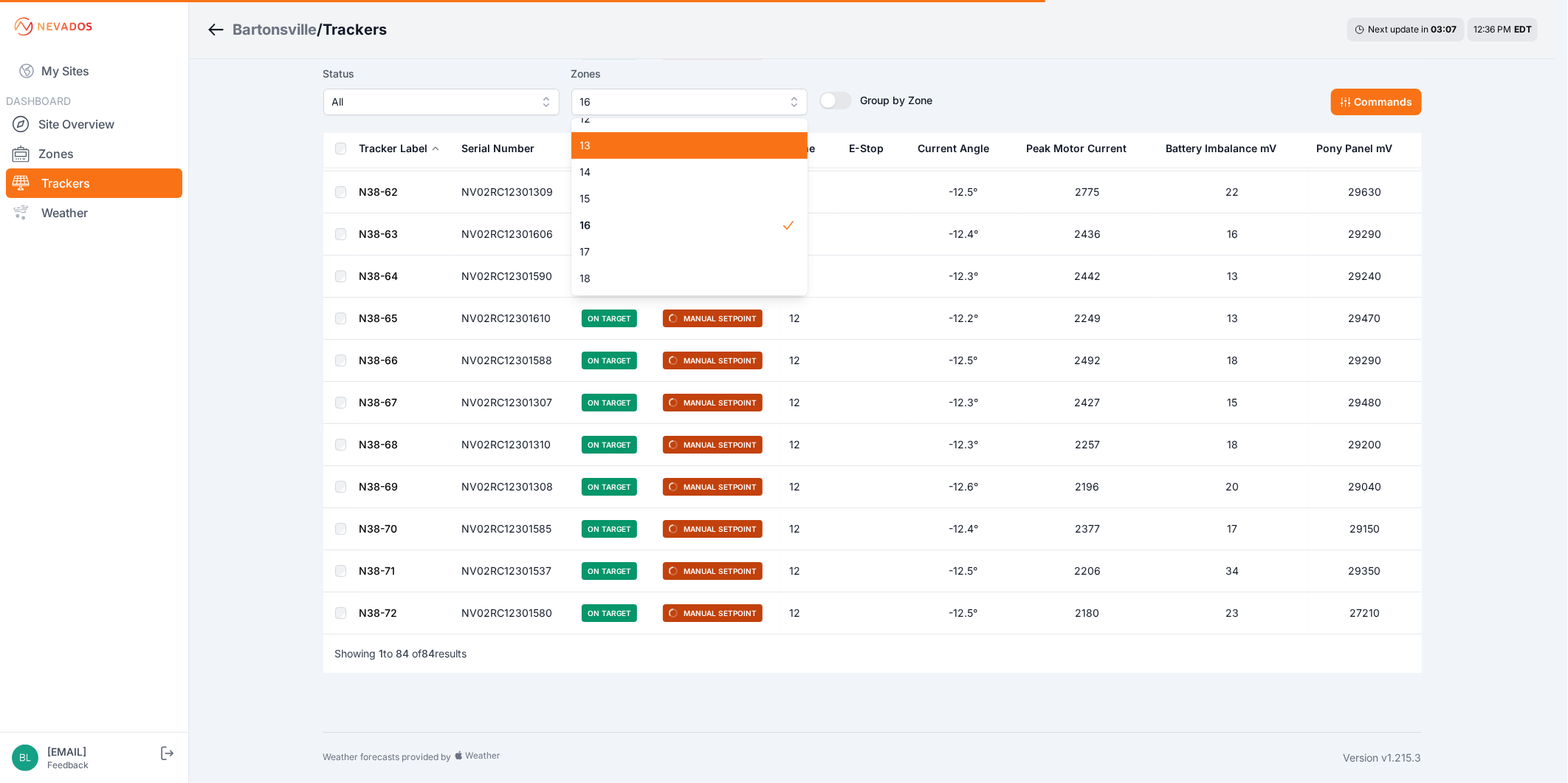 click on "13" at bounding box center [681, 146] 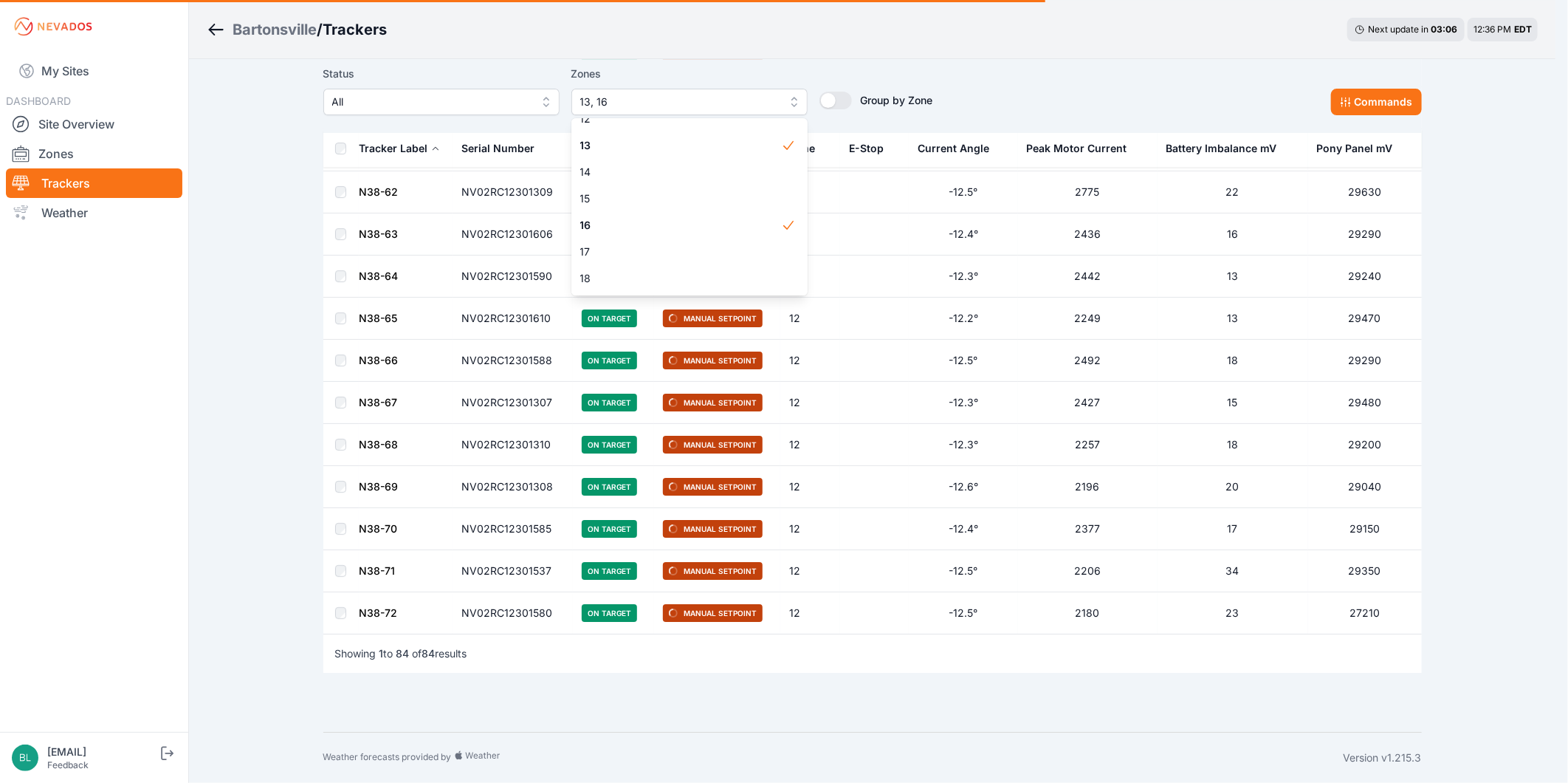 click on "Bartonsville  /  Trackers Next update in   03 : 06 12:36 PM EDT Status All Zones 13, 16 1 2 3 4 5 6 7 8 9 10 11 11-2 12 13 14 15 16 17 18 18-2 19 19-2 20 21 22 23 24 25 26 27 28 29 30 31 32 32-2 33 33-2 34 34-2 35 35-2 36 37 37-2 38 38-2 39 40 41 Group by Zone Group by Zone Commands Tracker Label Serial Number Status Mode Zone E-Stop Current Angle Peak Motor Current Battery Imbalance mV Pony Panel mV N37-1 NV02RC12301178 On Target Manual Setpoint 12 -11.4° 2314 22 26530 N37-2 NV02RC12301149 Off Target Manual Setpoint 12 39.2° 1382 16 26850 N37-3 NV02RC12301177 On Target Manual Setpoint 12 -11.3° 2362 24 26350 N37-4 NV02RC12301147 On Target Manual Setpoint 12 -11.6° 2450 16 26700 N37-5 NV02RC12301600 On Target Manual Setpoint 12 -11.3° 2381 84 26410 N37-6 NV02RC12301150 On Target Manual Setpoint 12 -11.5° 2677 16 26450 N37-7 NV02RC12301176 On Target Manual Setpoint 12 -11.3° 2391 19 26890 N37-8 NV02RC12301180 On Target Manual Setpoint 12 -11.4° 2498 125 26830 N37-9 NV02RC12301179 On Target 12 -11.3°" at bounding box center [777, -1154] 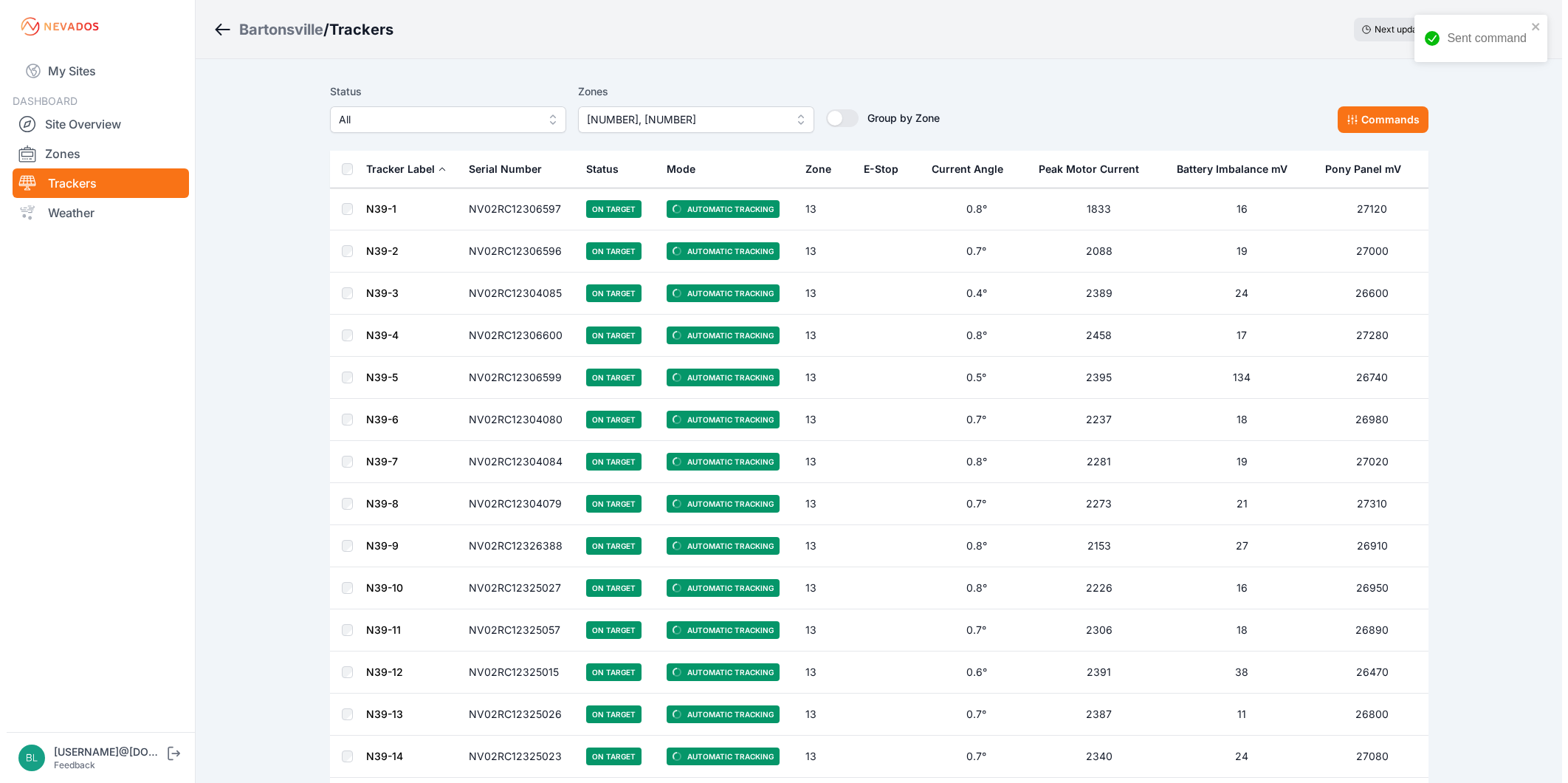 scroll, scrollTop: 0, scrollLeft: 0, axis: both 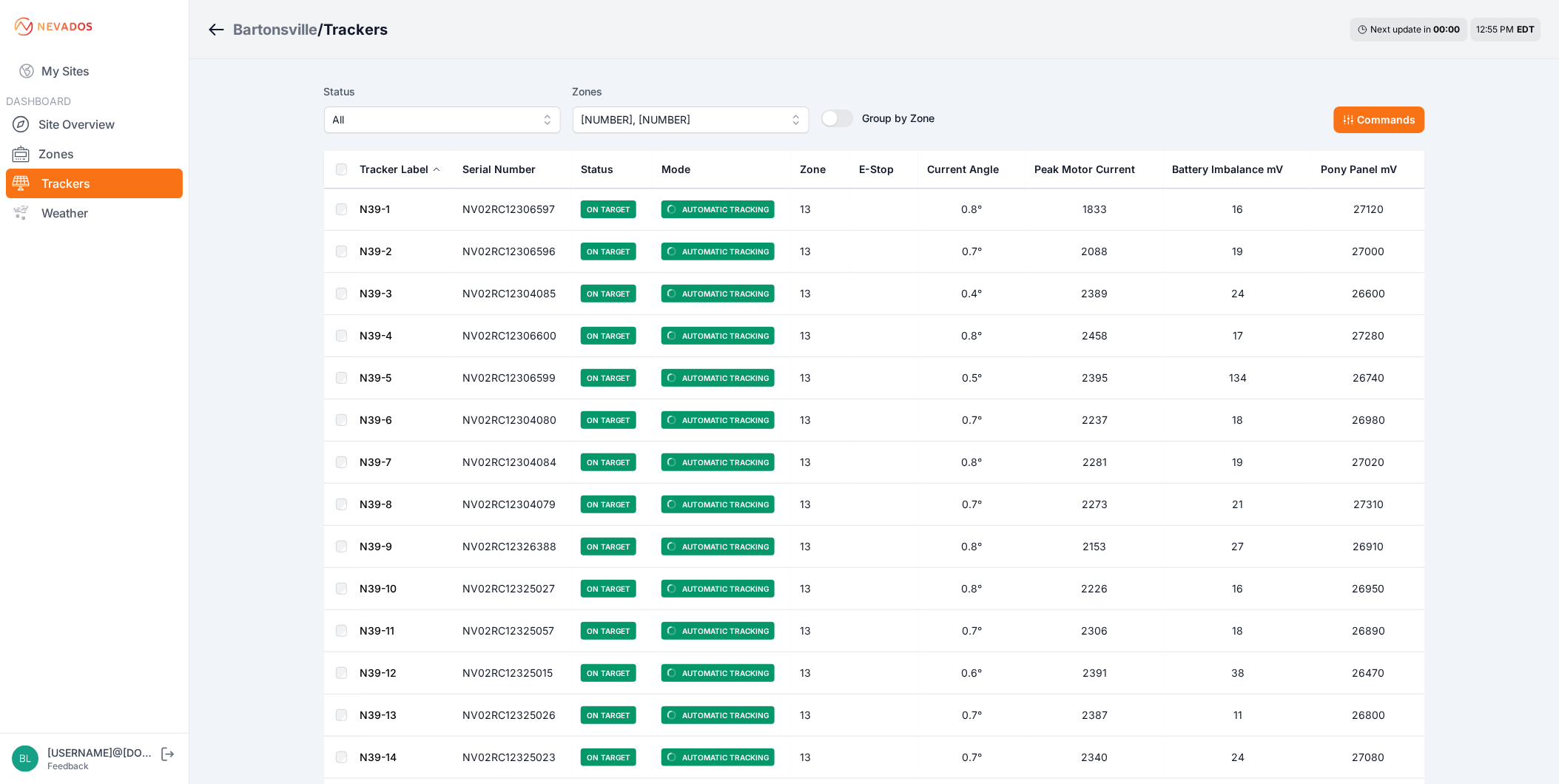 click on "13, 16" at bounding box center (681, 120) 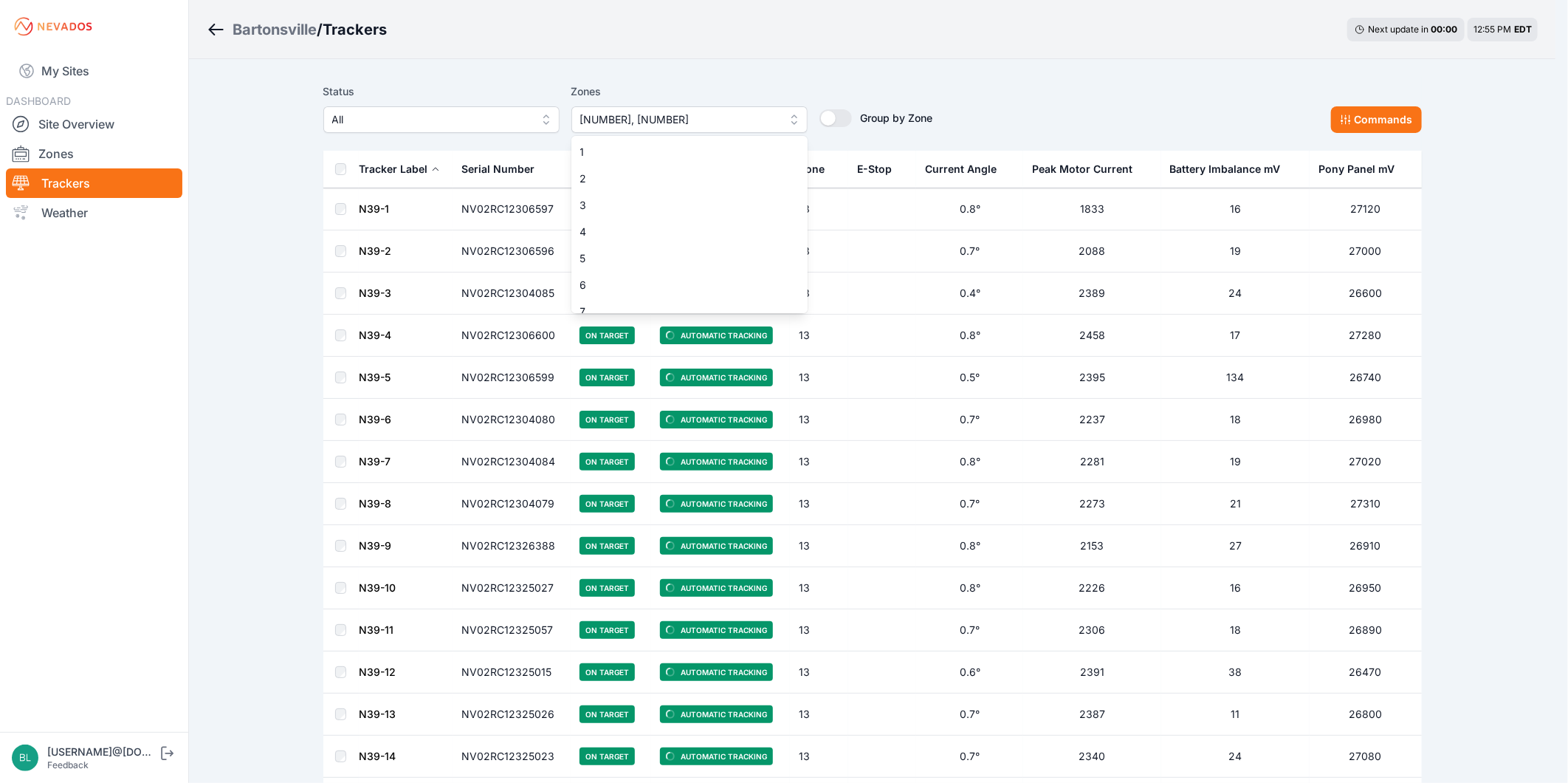 scroll, scrollTop: 197, scrollLeft: 0, axis: vertical 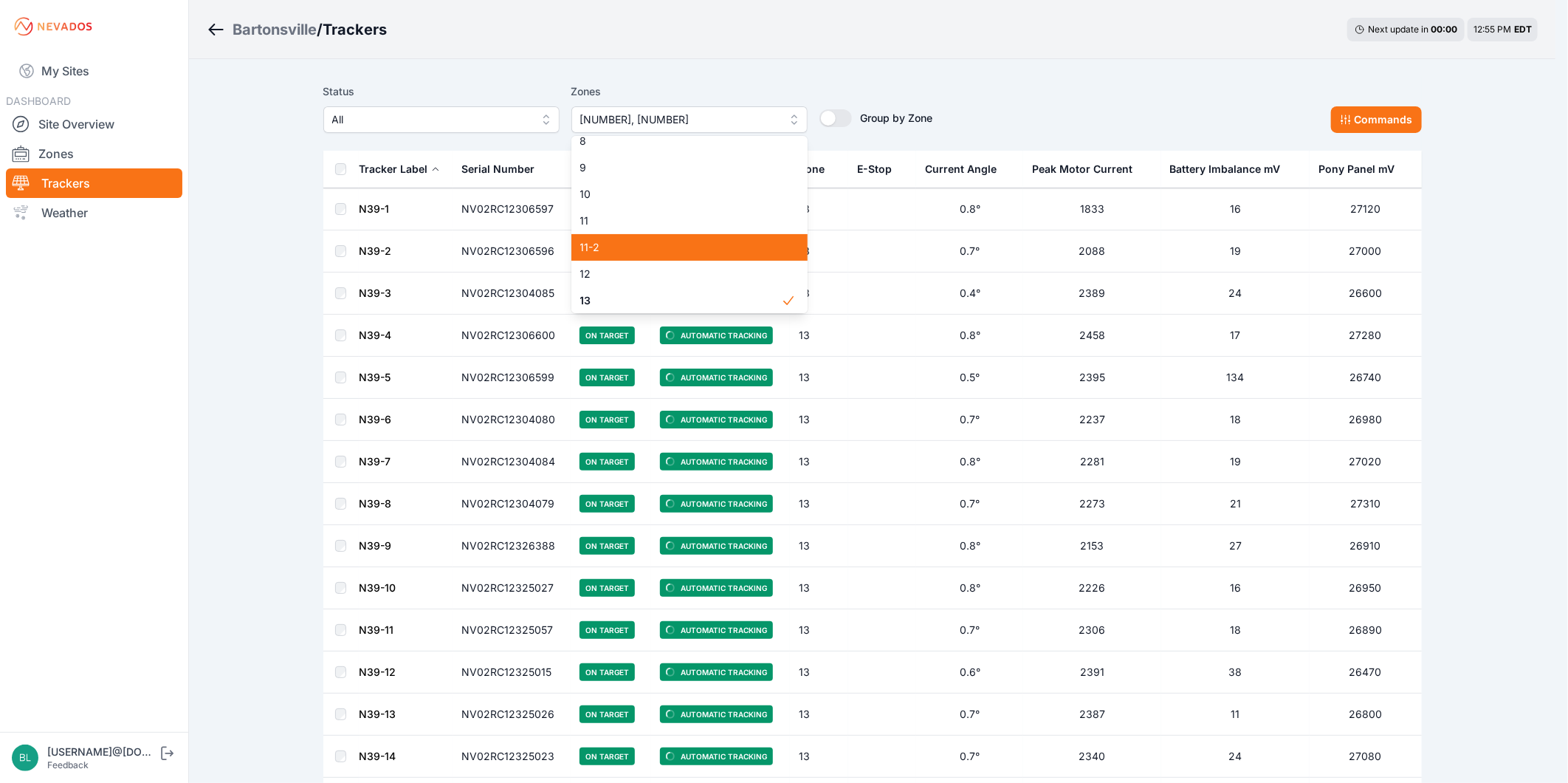 click on "11-2" at bounding box center (681, 247) 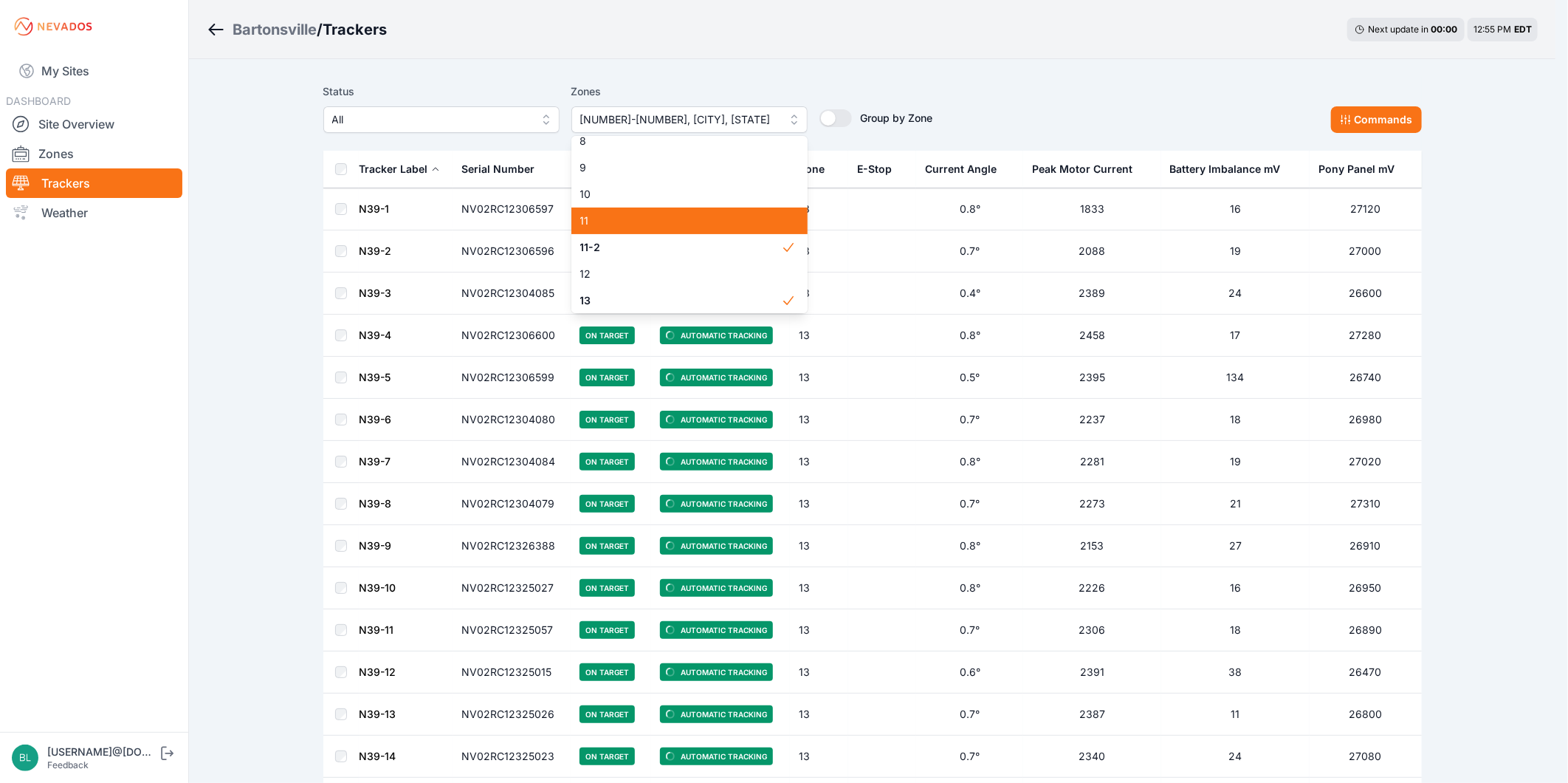 click on "11" at bounding box center (681, 221) 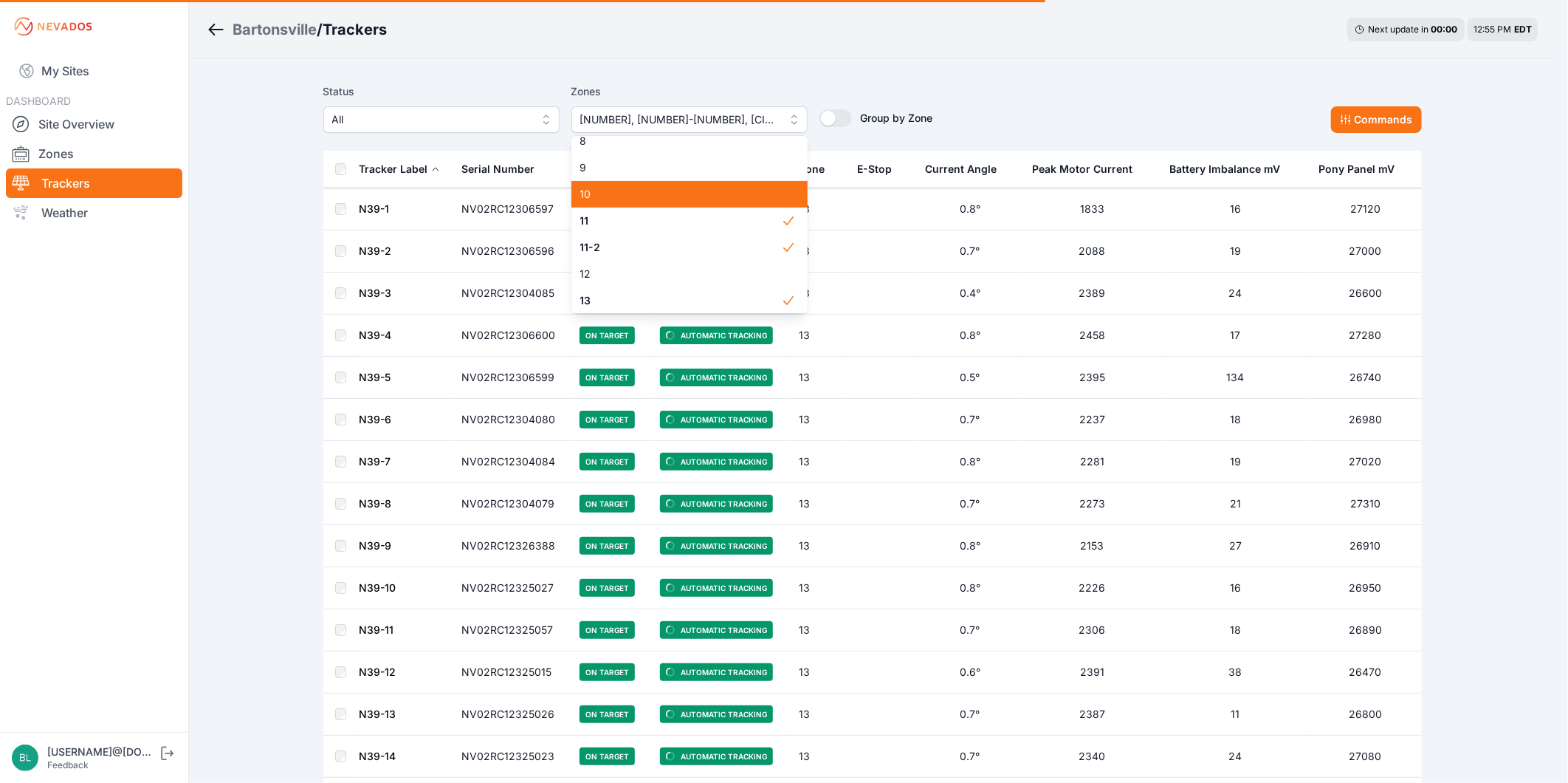 click on "10" at bounding box center (681, 194) 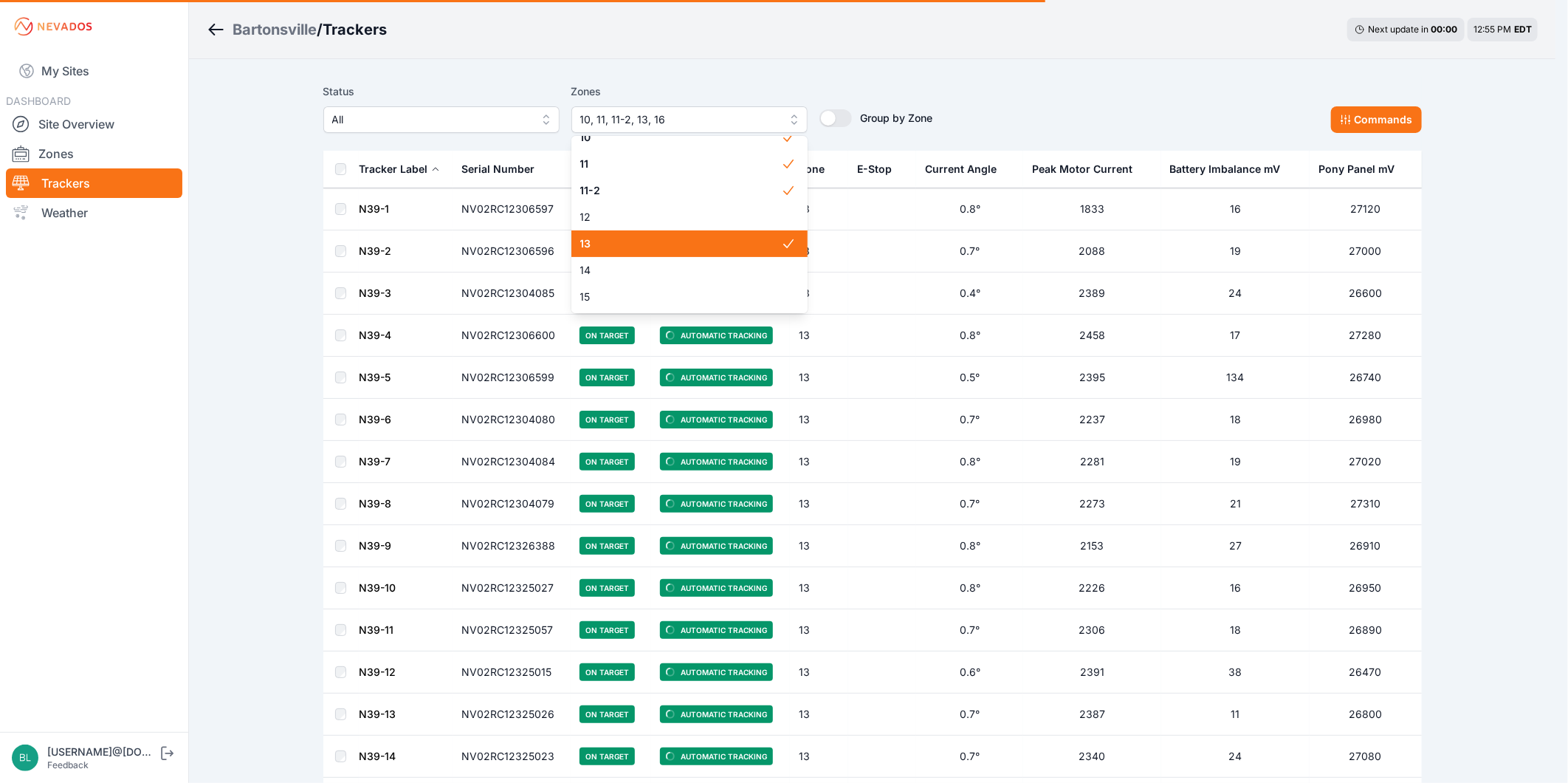 scroll, scrollTop: 279, scrollLeft: 0, axis: vertical 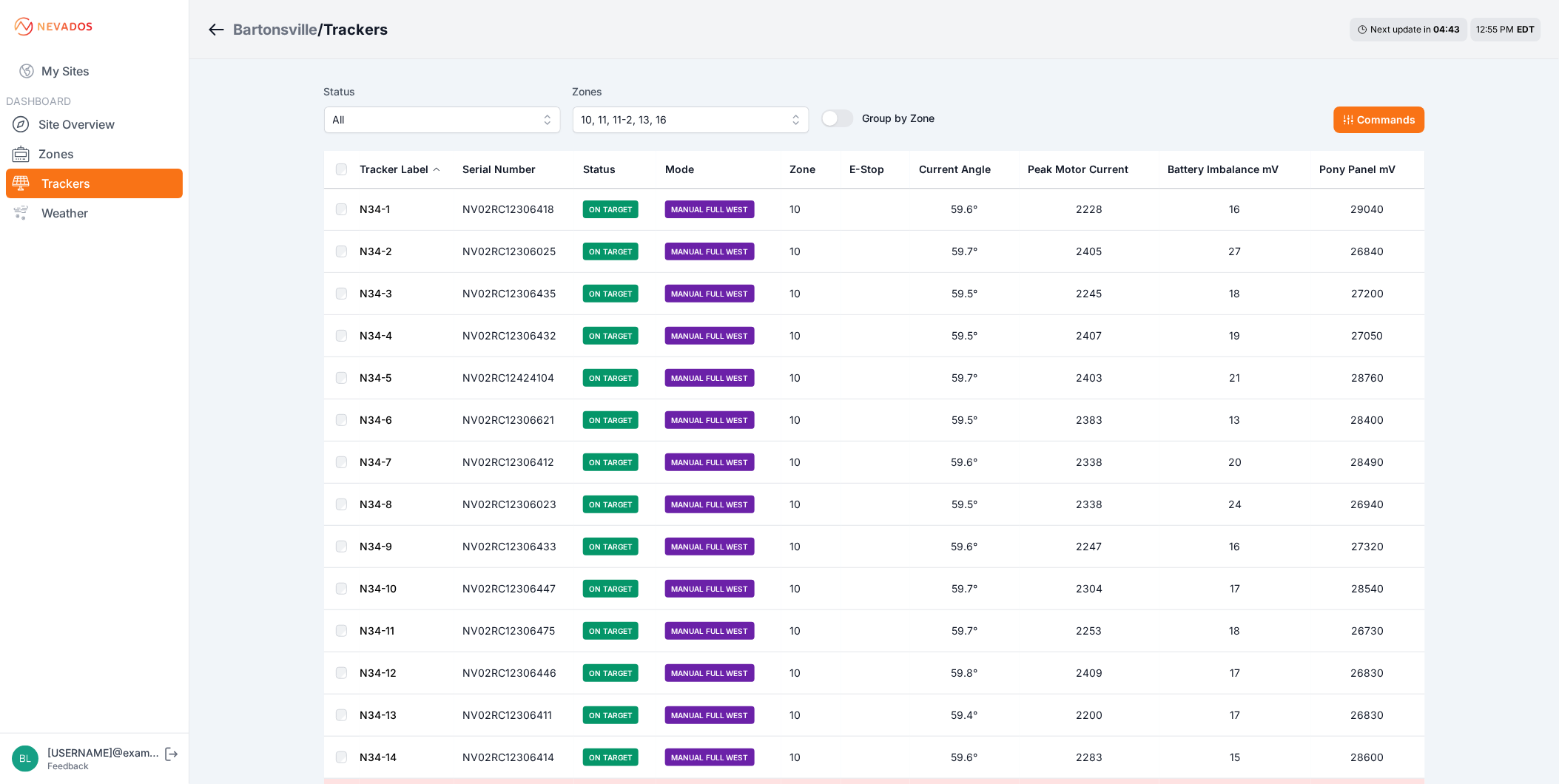 click on "10, 11, 11-2, 13, 16" at bounding box center (681, 120) 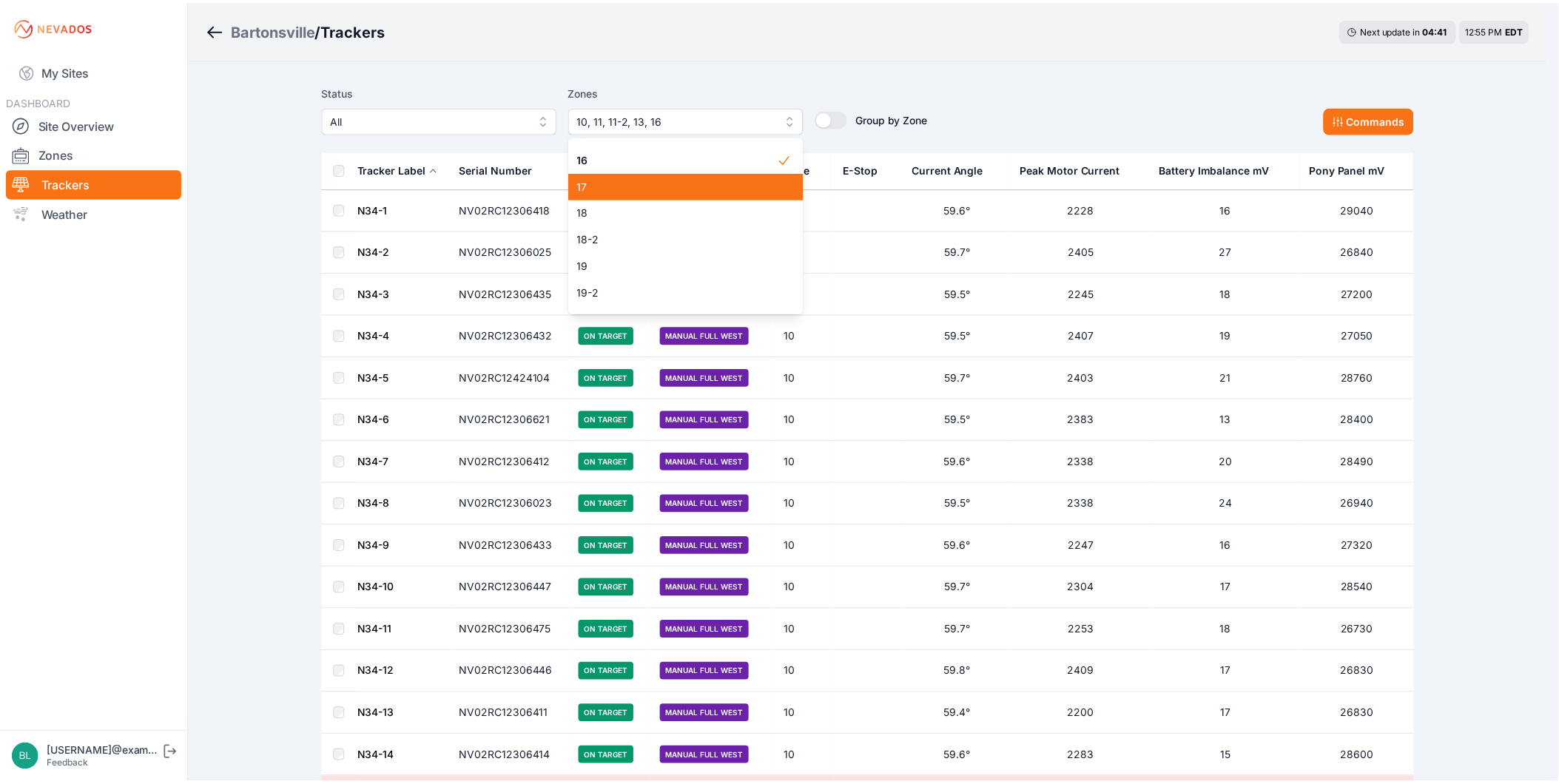 scroll, scrollTop: 337, scrollLeft: 0, axis: vertical 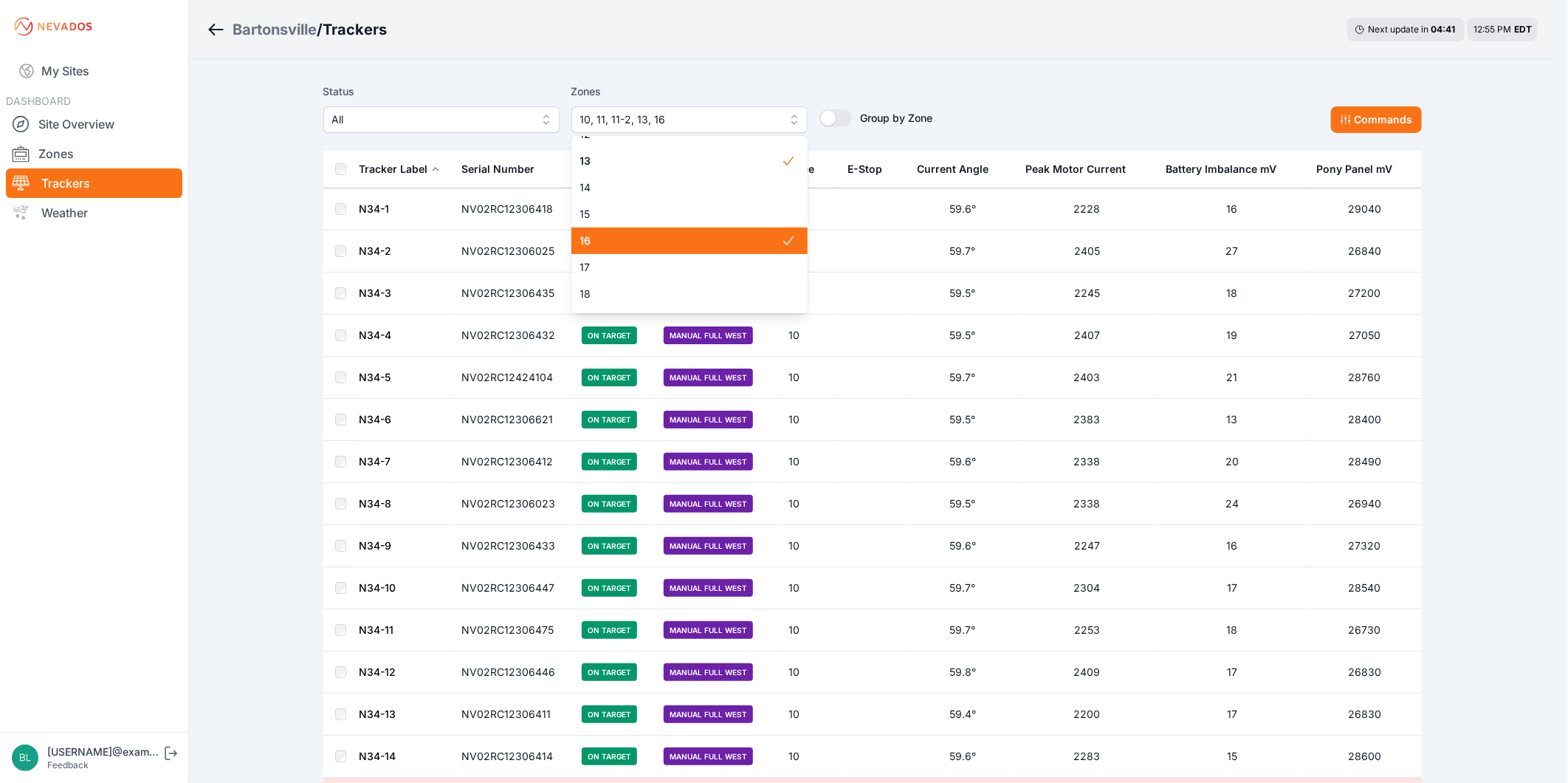 click on "16" at bounding box center [681, 241] 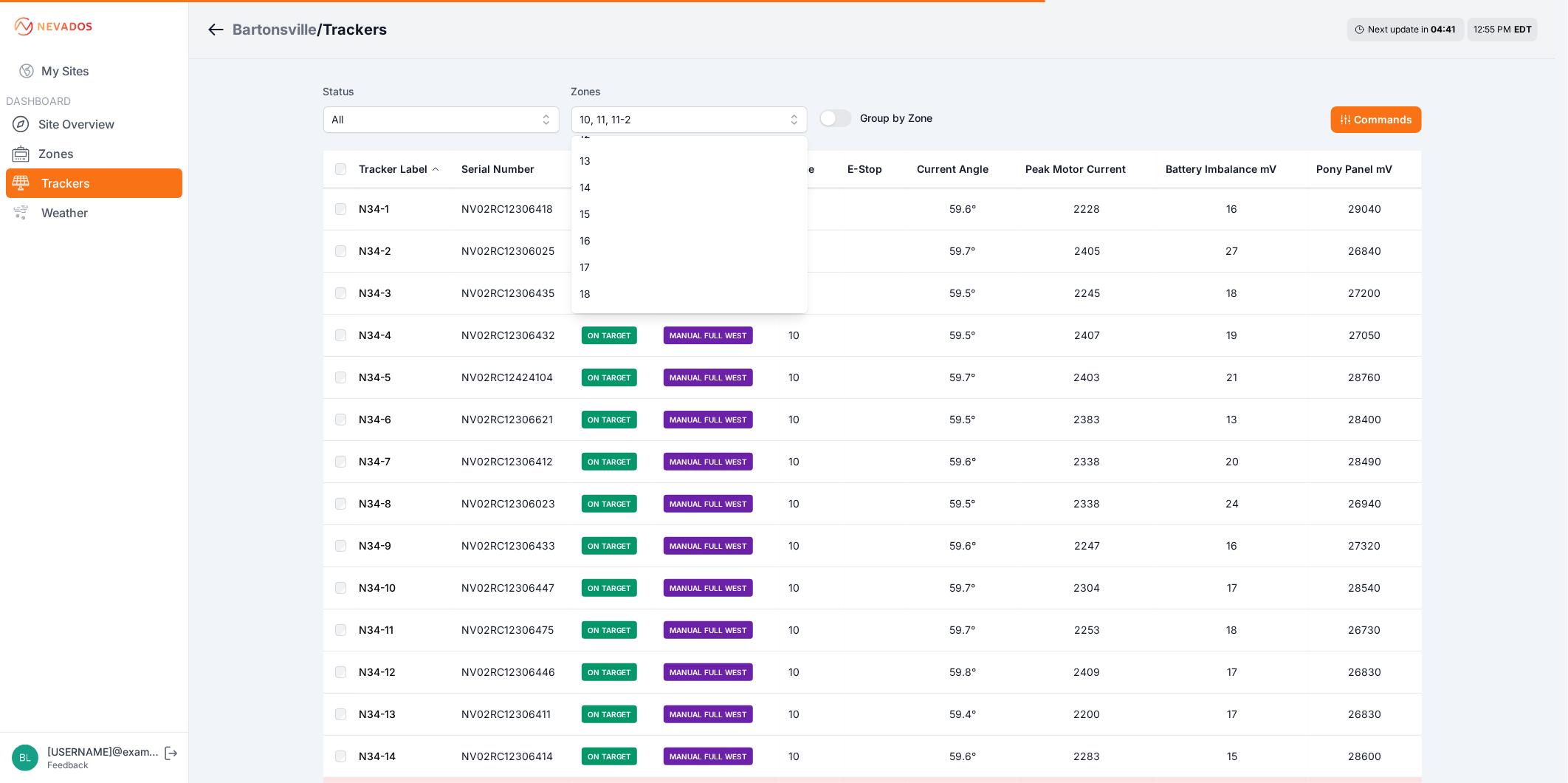 click on "Status All Zones 10, 11, 11-2 1 2 3 4 5 6 7 8 9 10 11 11-2 12 13 14 15 16 17 18 18-2 19 19-2 20 21 22 23 24 25 26 27 28 29 30 31 32 32-2 33 33-2 34 34-2 35 35-2 36 37 37-2 38 38-2 39 40 41 Group by Zone Group by Zone Commands Tracker Label Serial Number Status Mode Zone E-Stop Current Angle Peak Motor Current Battery Imbalance mV Pony Panel mV N34-1 NV02RC12306418 On Target Manual Full West 10 59.6° 2228 16 29040 N34-2 NV02RC12306025 On Target Manual Full West 10 59.7° 2405 27 26840 N34-3 NV02RC12306435 On Target Manual Full West 10 59.5° 2245 18 27200 N34-4 NV02RC12306432 On Target Manual Full West 10 59.5° 2407 19 27050 N34-5 NV02RC12424104 On Target Manual Full West 10 59.7° 2403 21 28760 N34-6 NV02RC12306621 On Target Manual Full West 10 59.5° 2383 13 28400 N34-7 NV02RC12306412 On Target Manual Full West 10 59.6° 2338 20 28490 N34-8 NV02RC12306023 On Target Manual Full West 10 59.5° 2338 24 26940 N34-9 NV02RC12306433 On Target Manual Full West 10 59.6° 2247 16 27320 N34-10 NV02RC12306447 10 2304" at bounding box center [873, 8256] 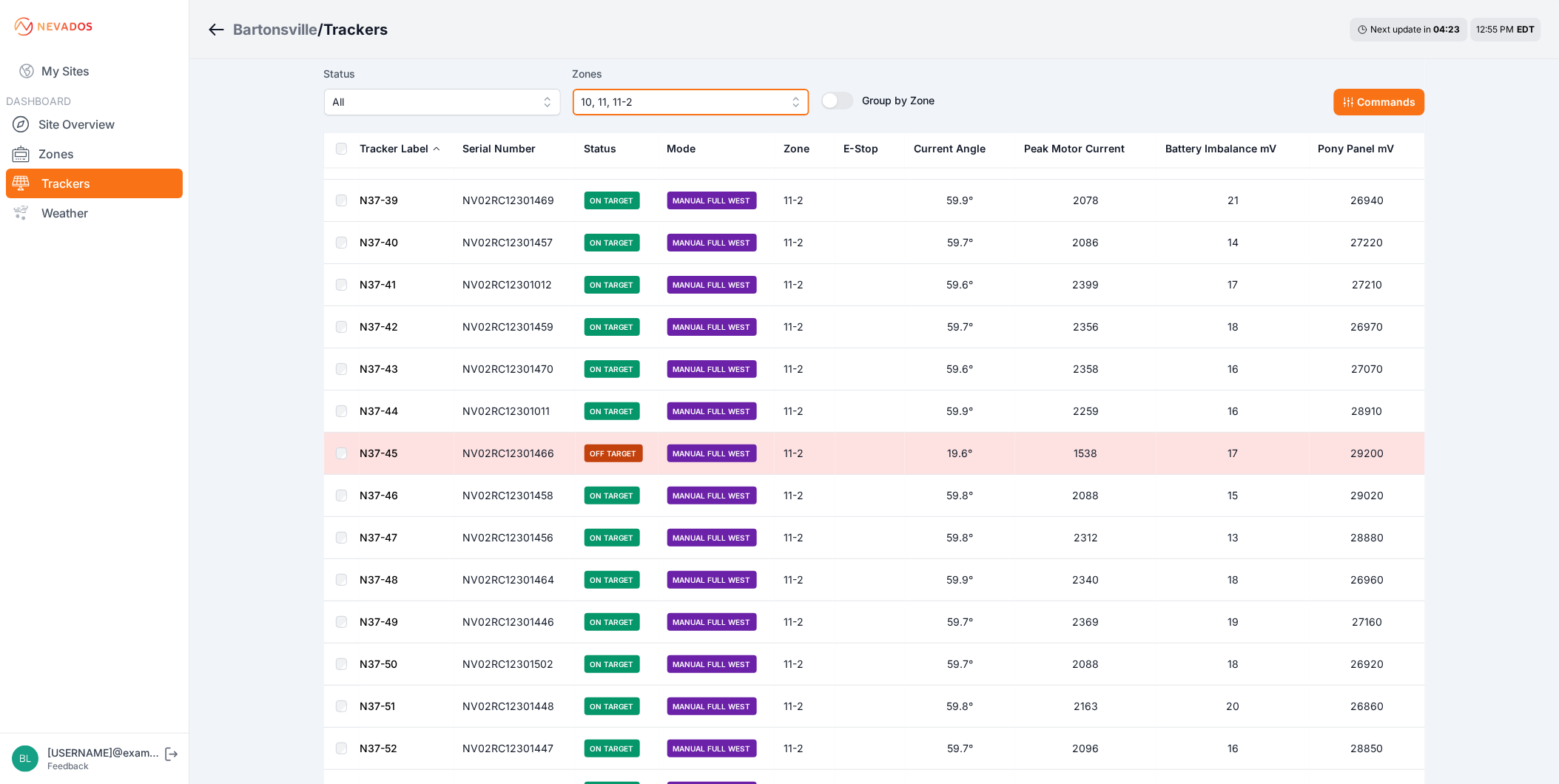 scroll, scrollTop: 8377, scrollLeft: 0, axis: vertical 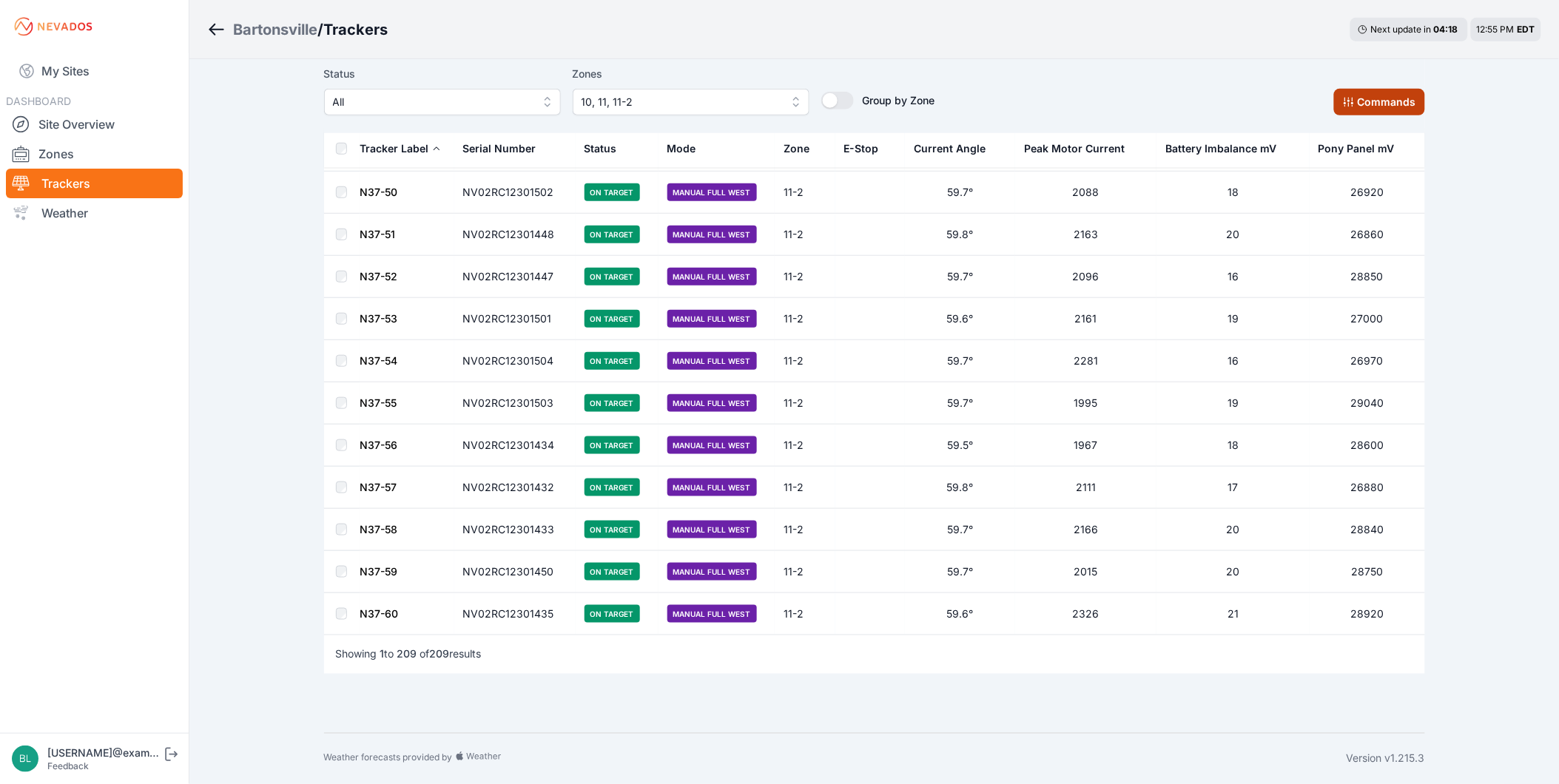 click on "Commands" at bounding box center (1379, 102) 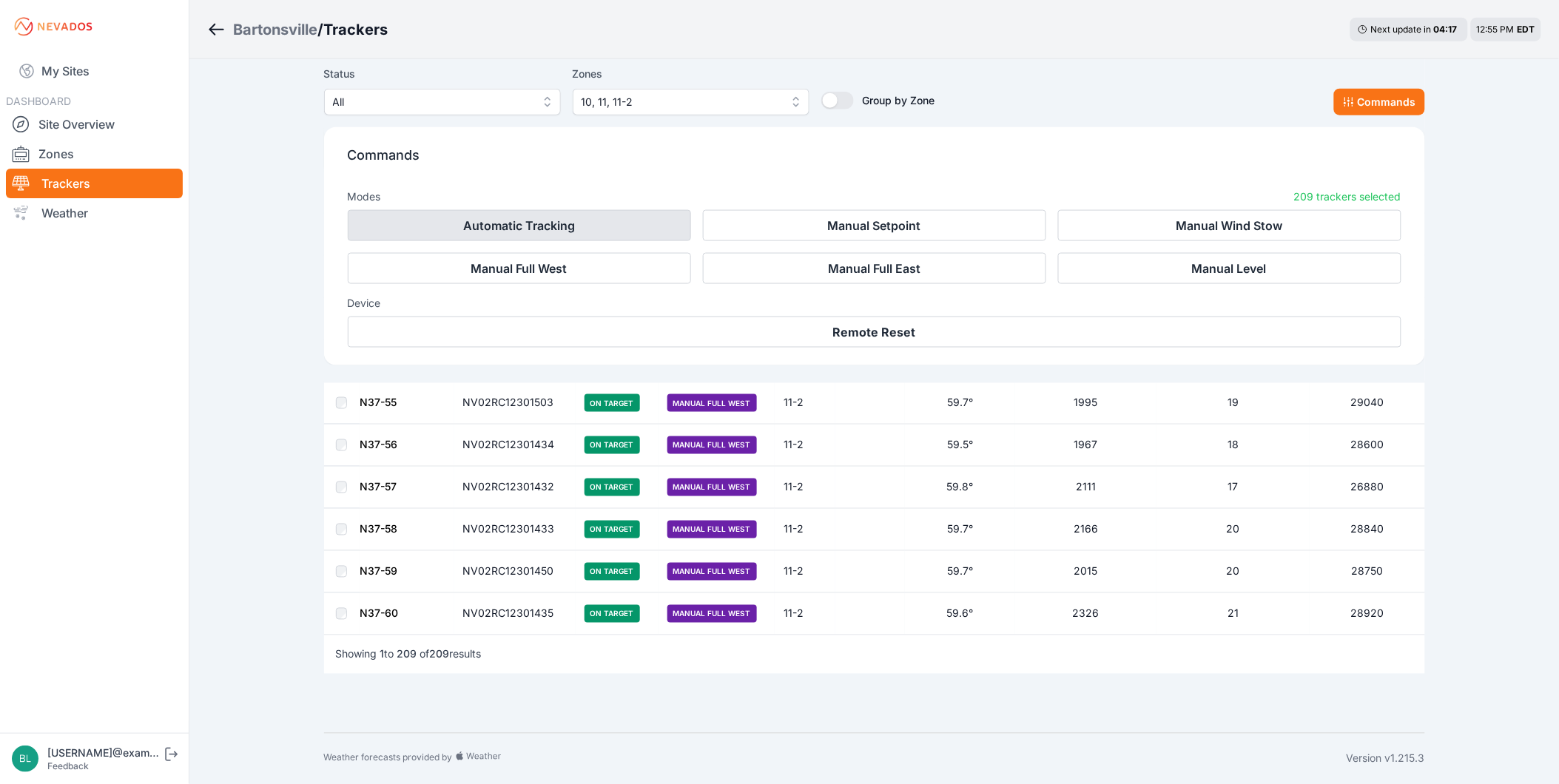 click on "Automatic Tracking" at bounding box center (519, 226) 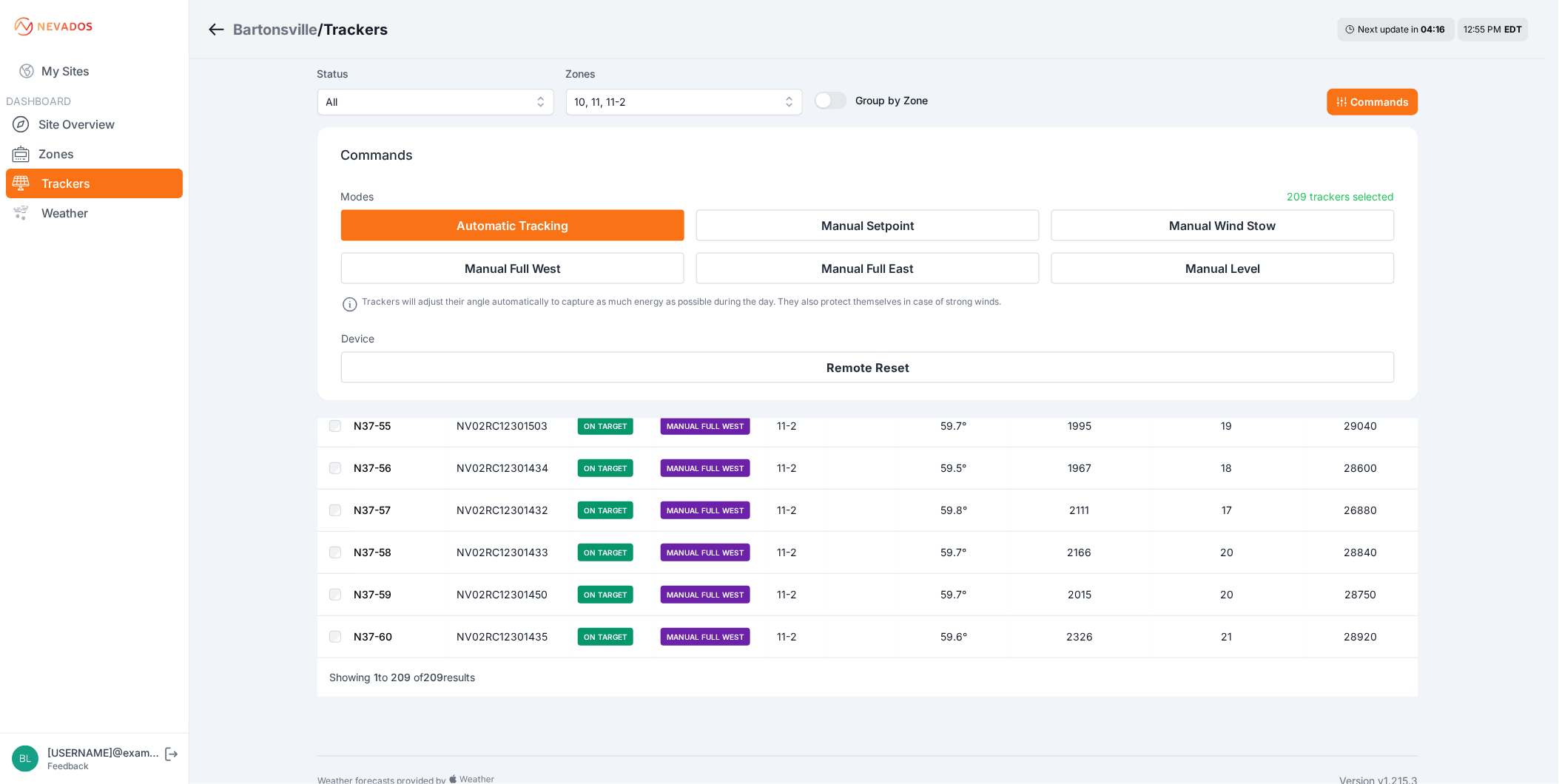 scroll, scrollTop: 8662, scrollLeft: 0, axis: vertical 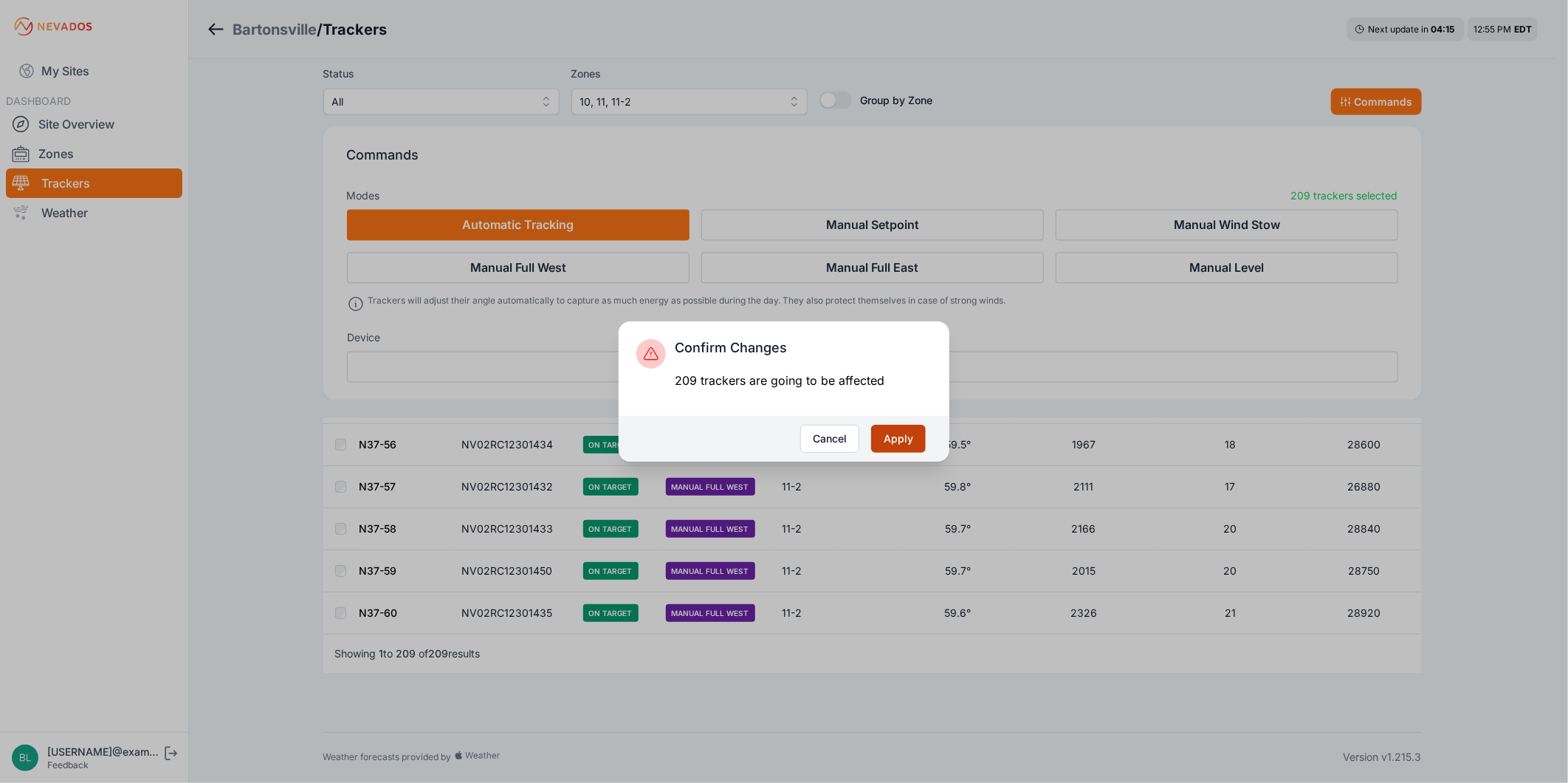 click on "Apply" at bounding box center [898, 439] 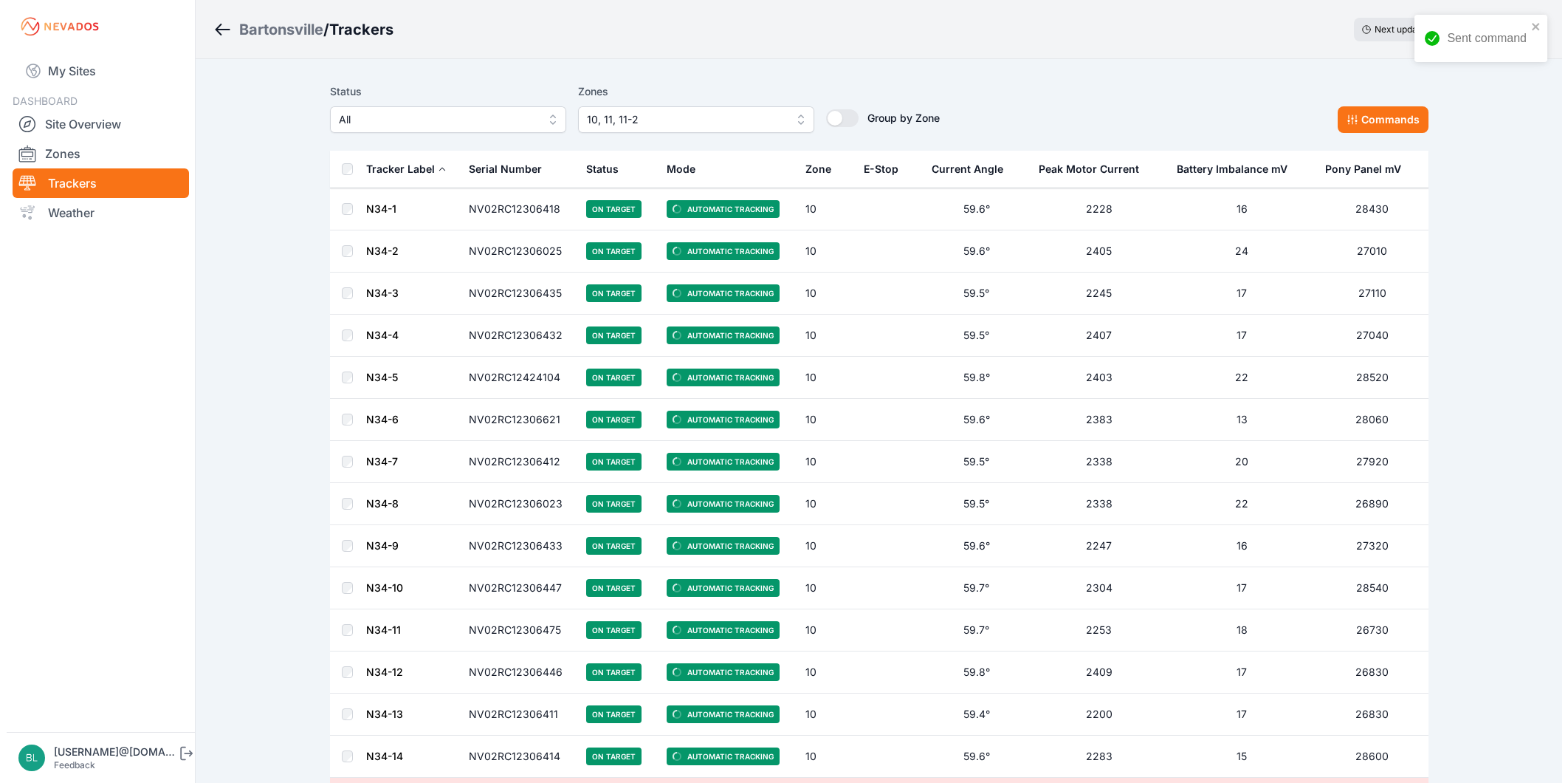 scroll, scrollTop: 0, scrollLeft: 0, axis: both 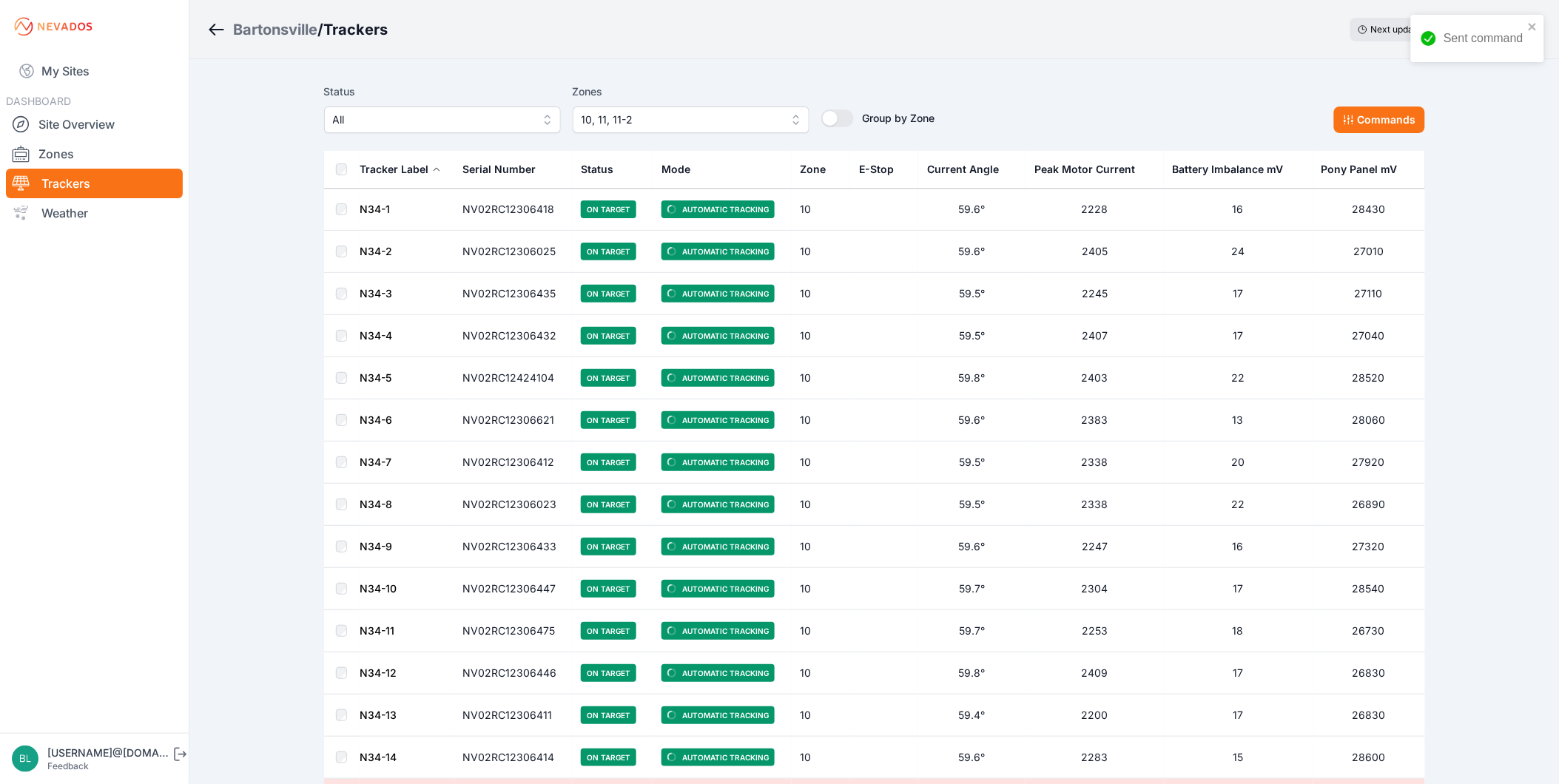 click on "10, 11, 11-2" at bounding box center (681, 120) 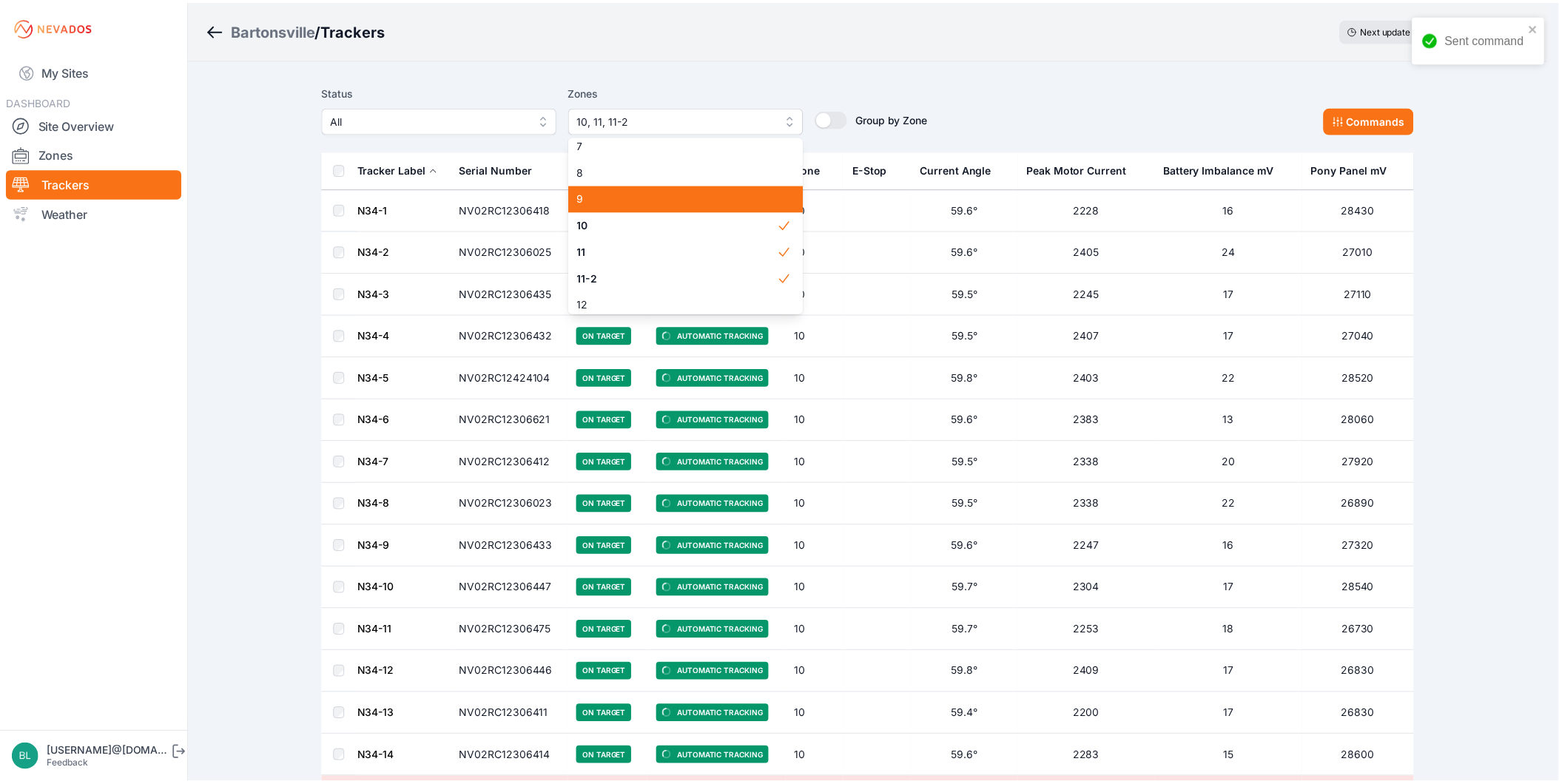 scroll, scrollTop: 173, scrollLeft: 0, axis: vertical 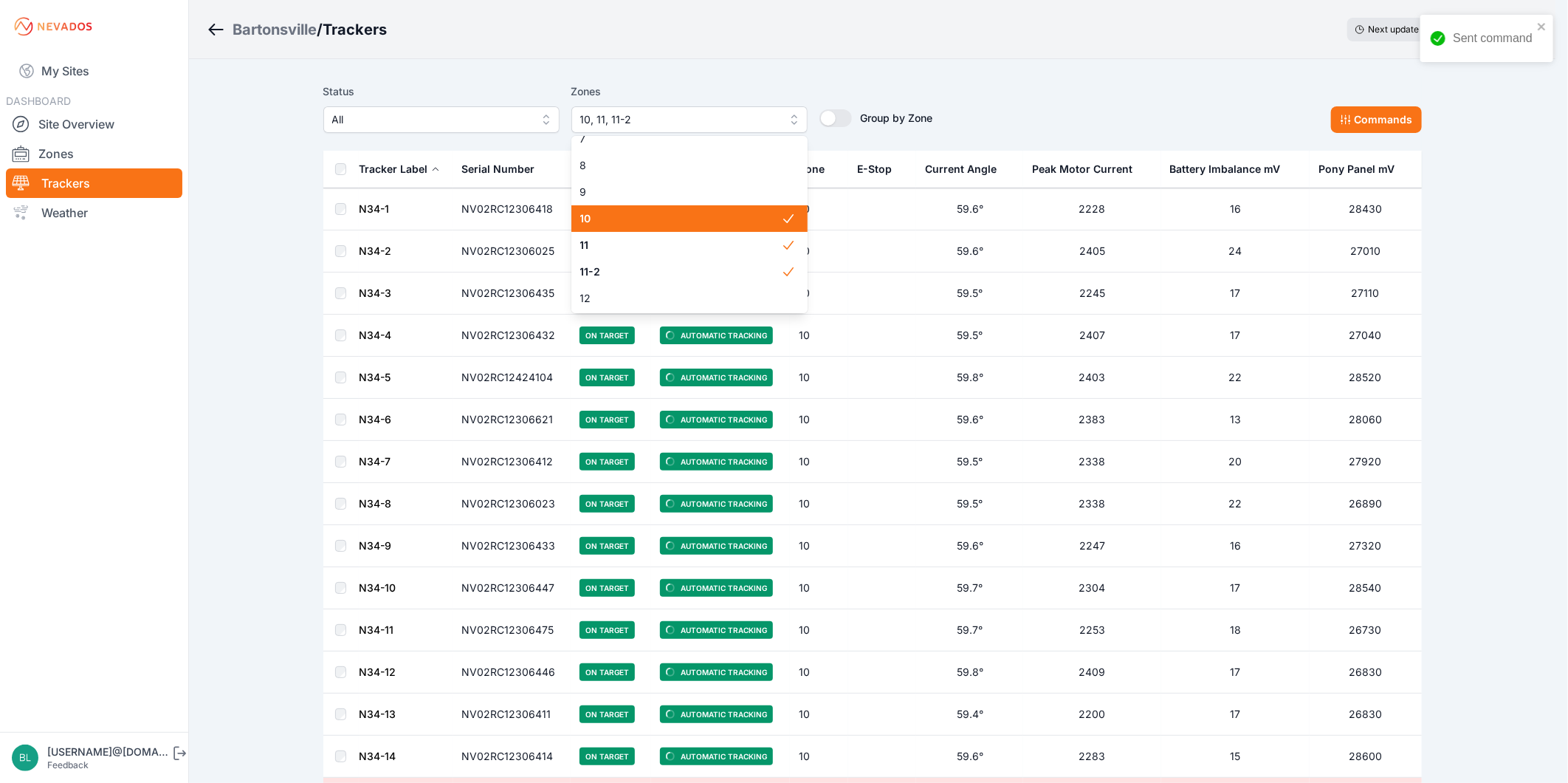 click on "10" at bounding box center [681, 219] 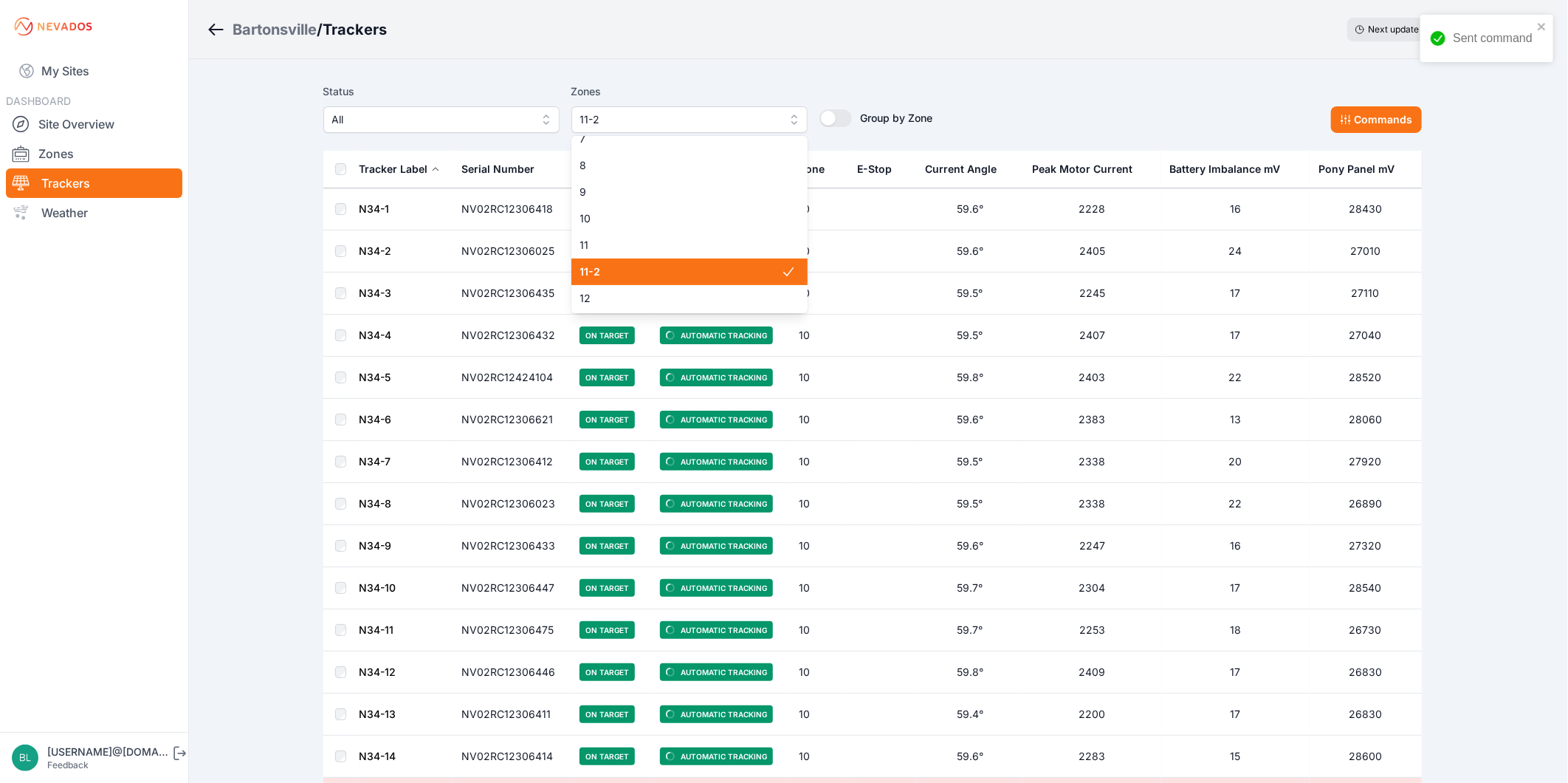 click on "11-2" at bounding box center (681, 272) 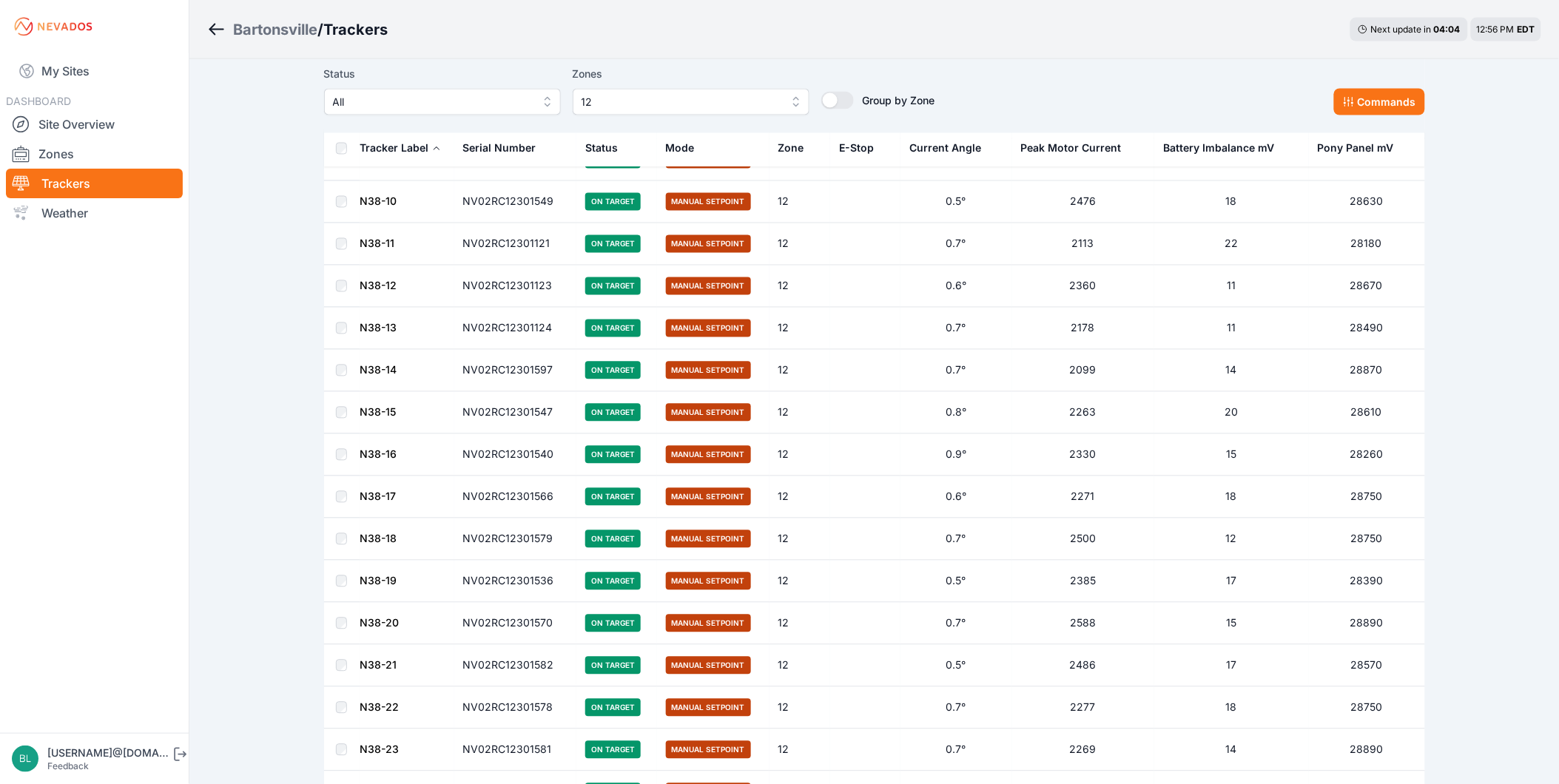 scroll, scrollTop: 3100, scrollLeft: 0, axis: vertical 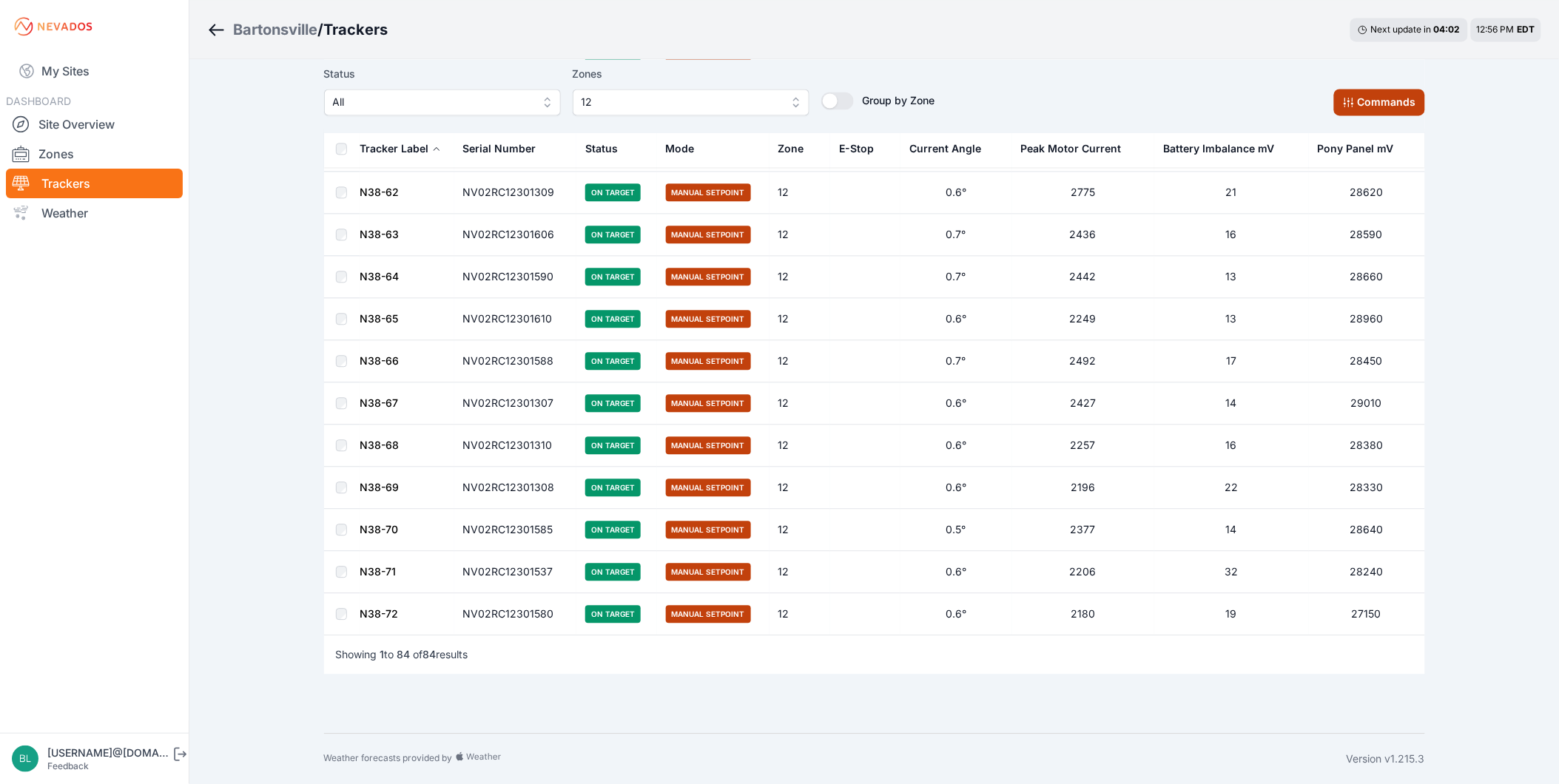 click on "Commands" at bounding box center [1379, 102] 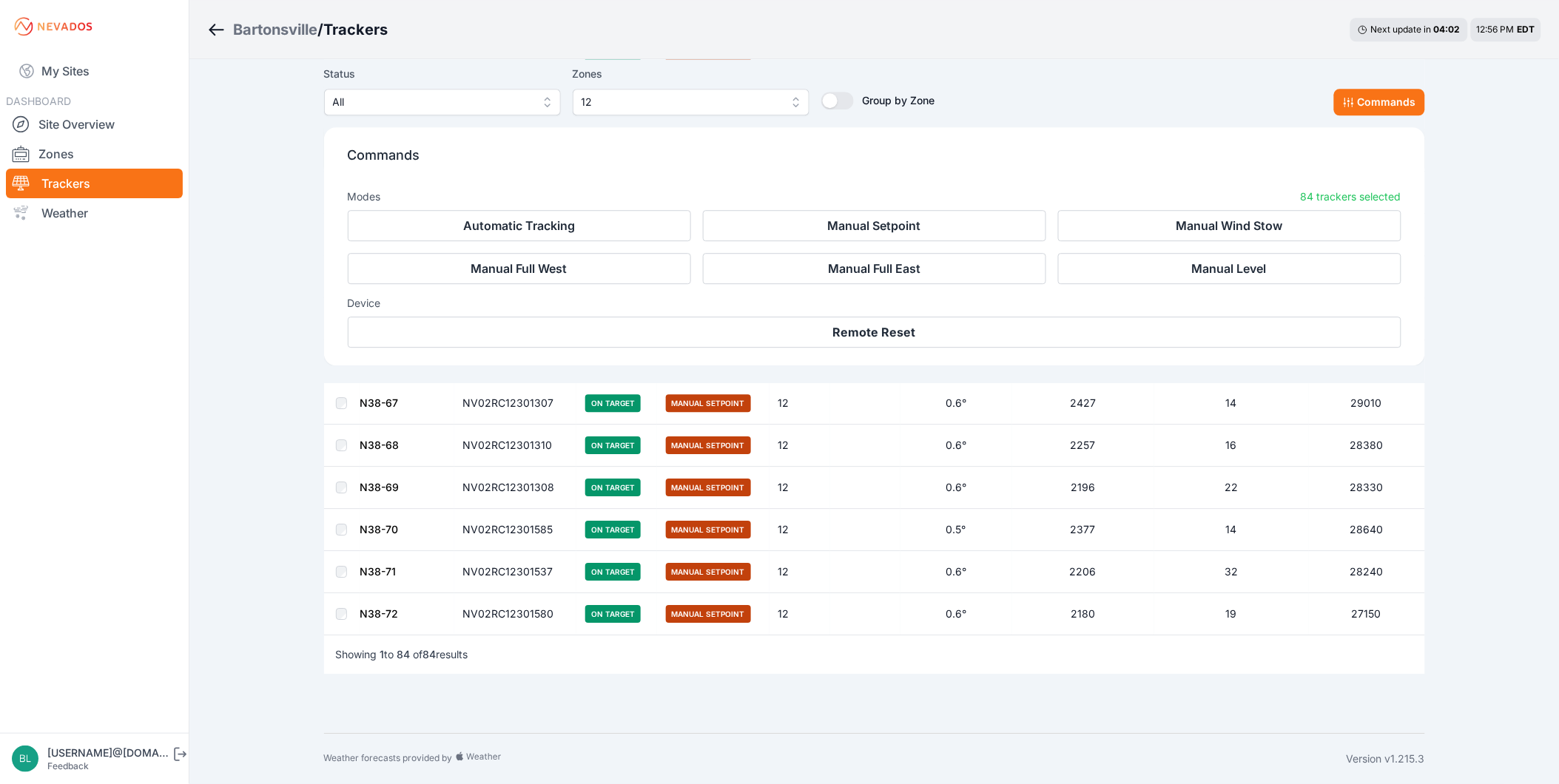 scroll, scrollTop: 3349, scrollLeft: 0, axis: vertical 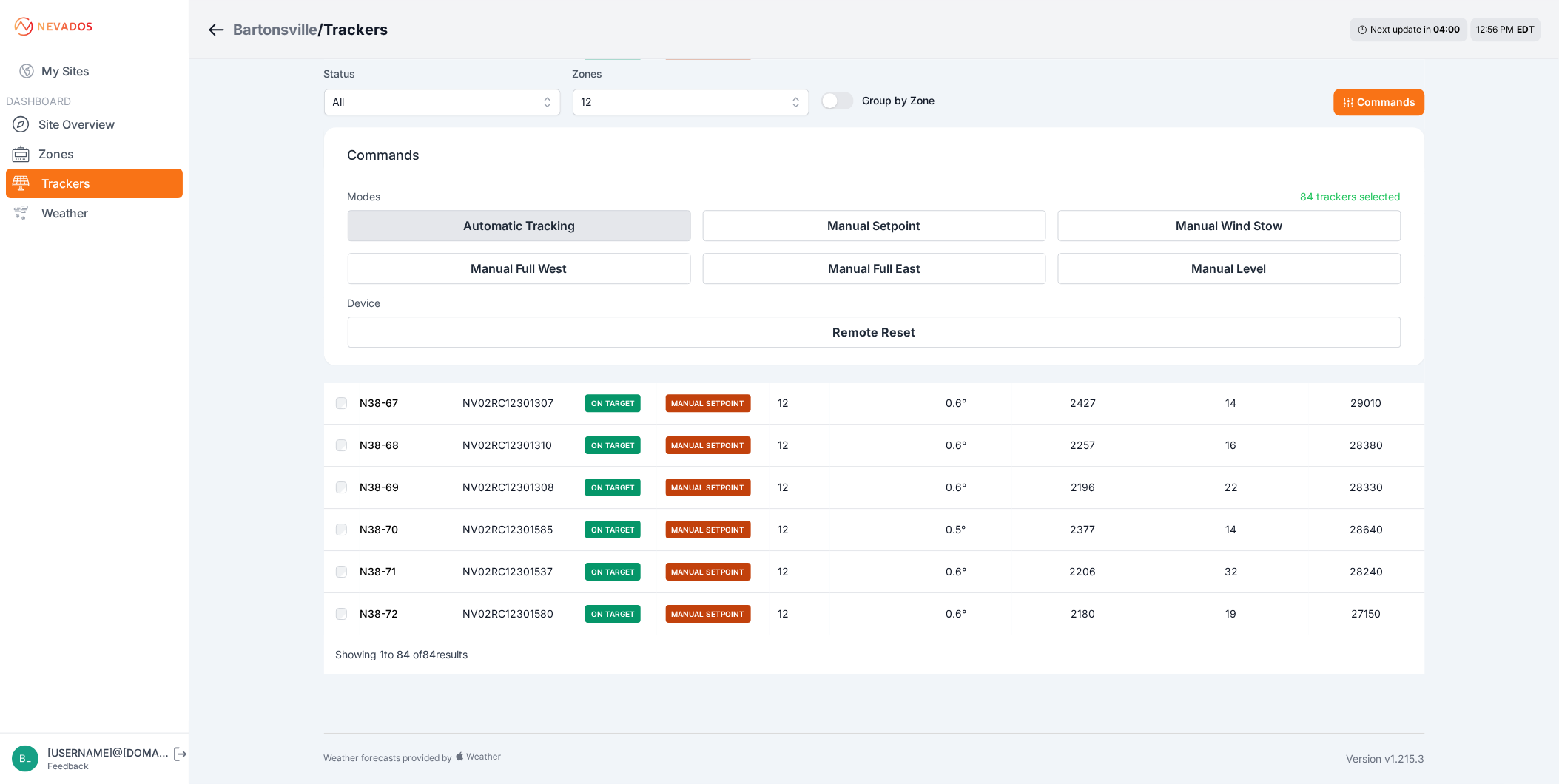 click on "Automatic Tracking" at bounding box center [519, 226] 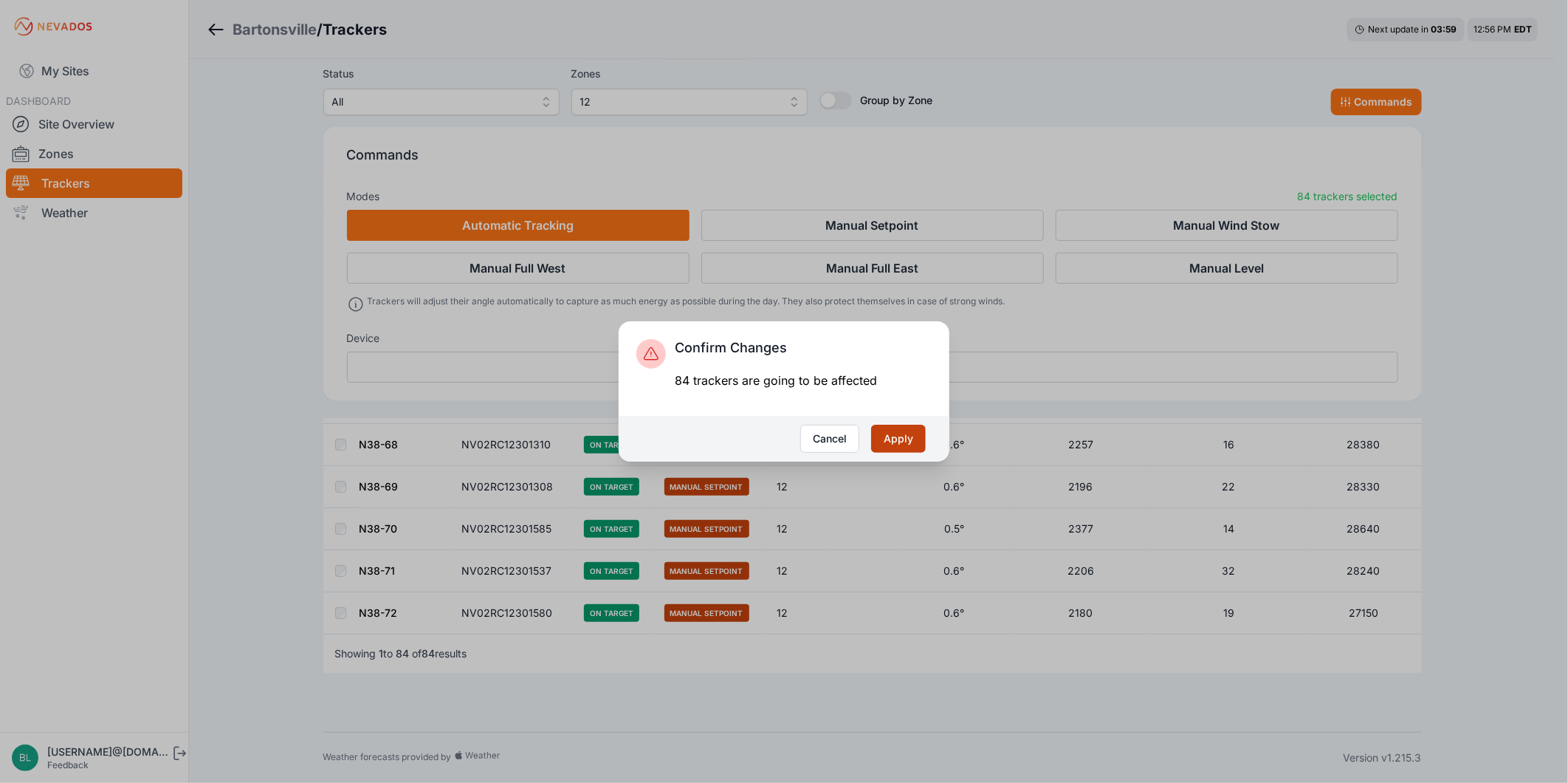 click on "Apply" at bounding box center [898, 439] 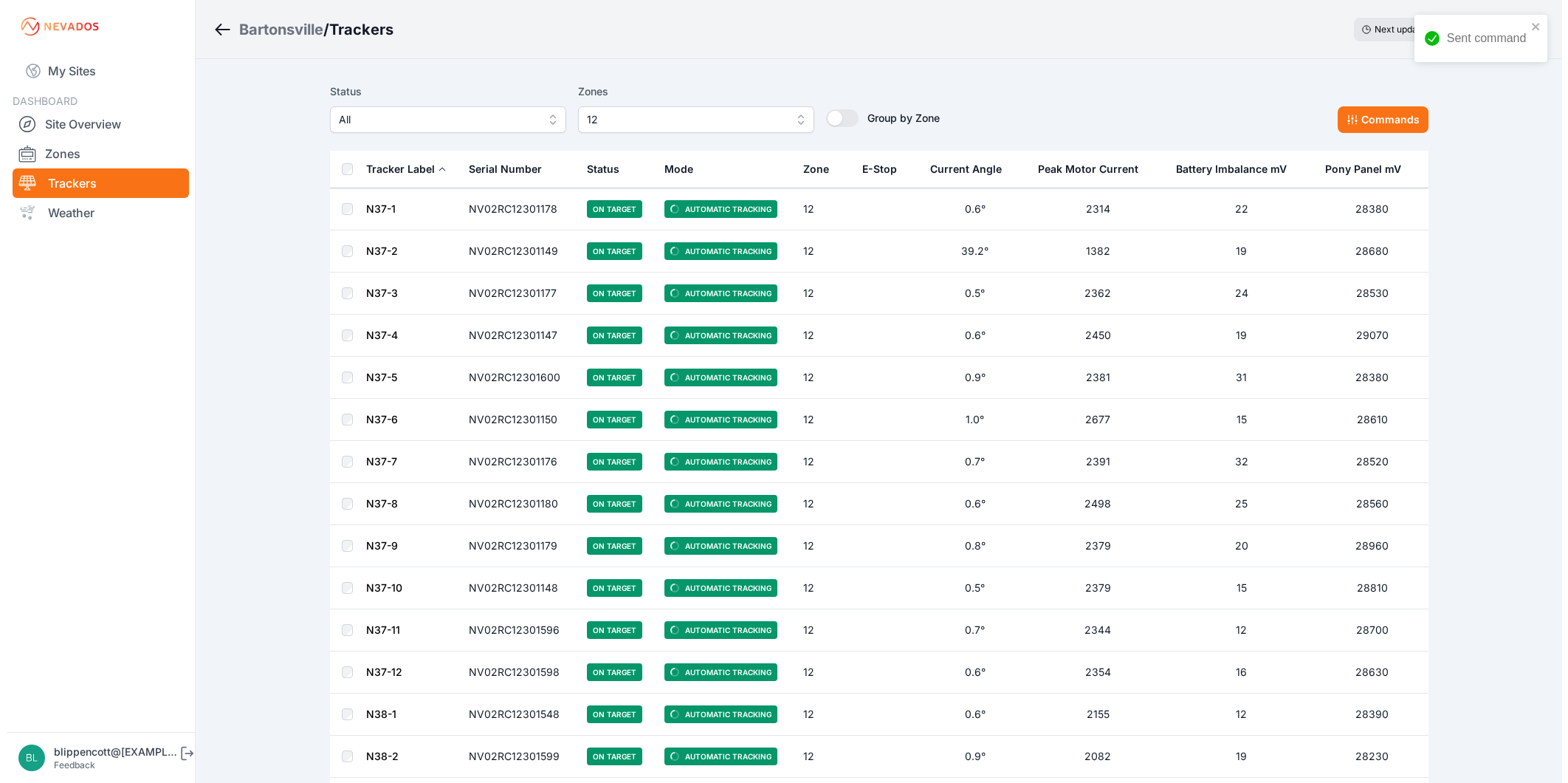 scroll, scrollTop: 0, scrollLeft: 0, axis: both 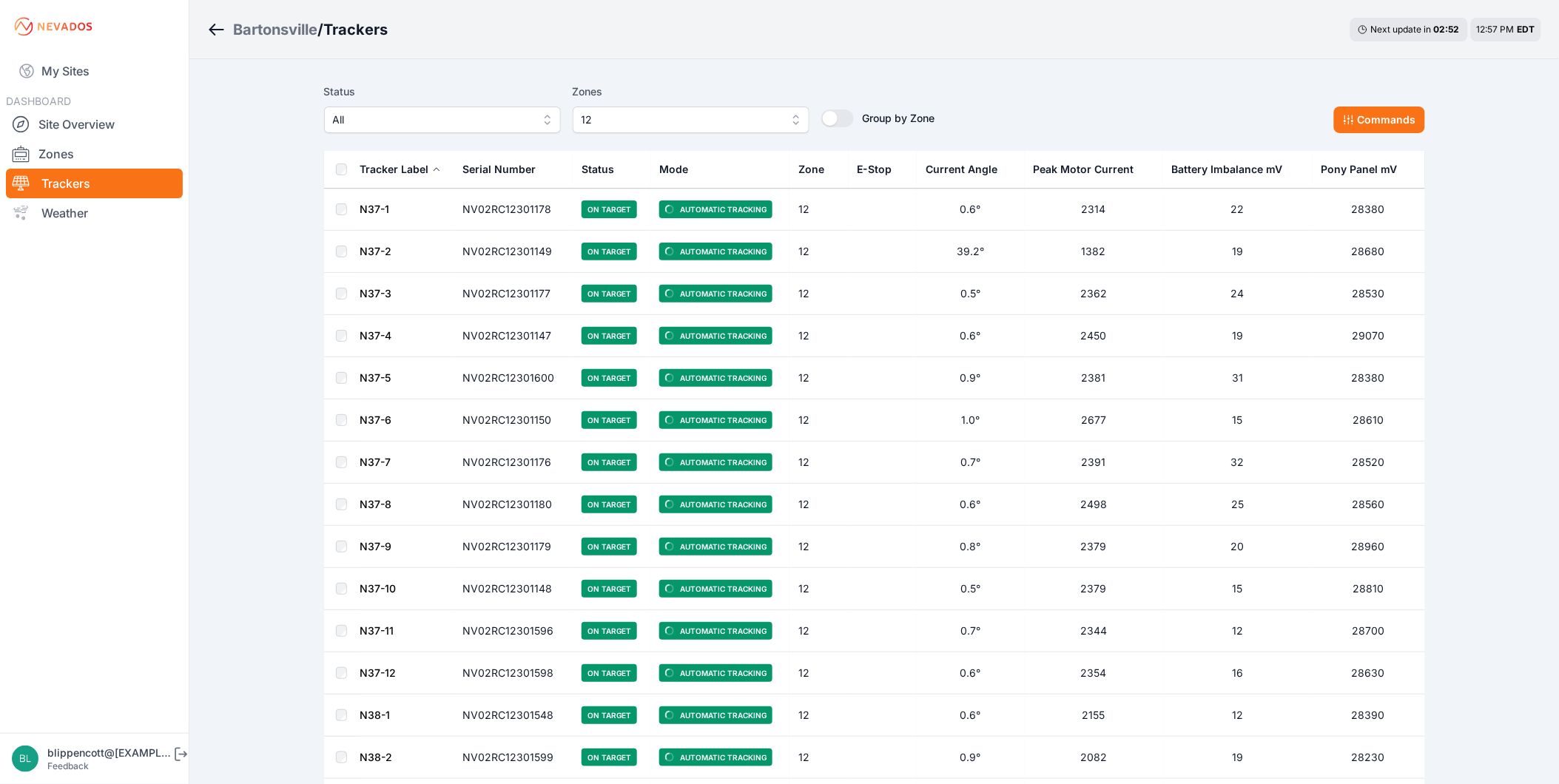 click on "12" at bounding box center [681, 120] 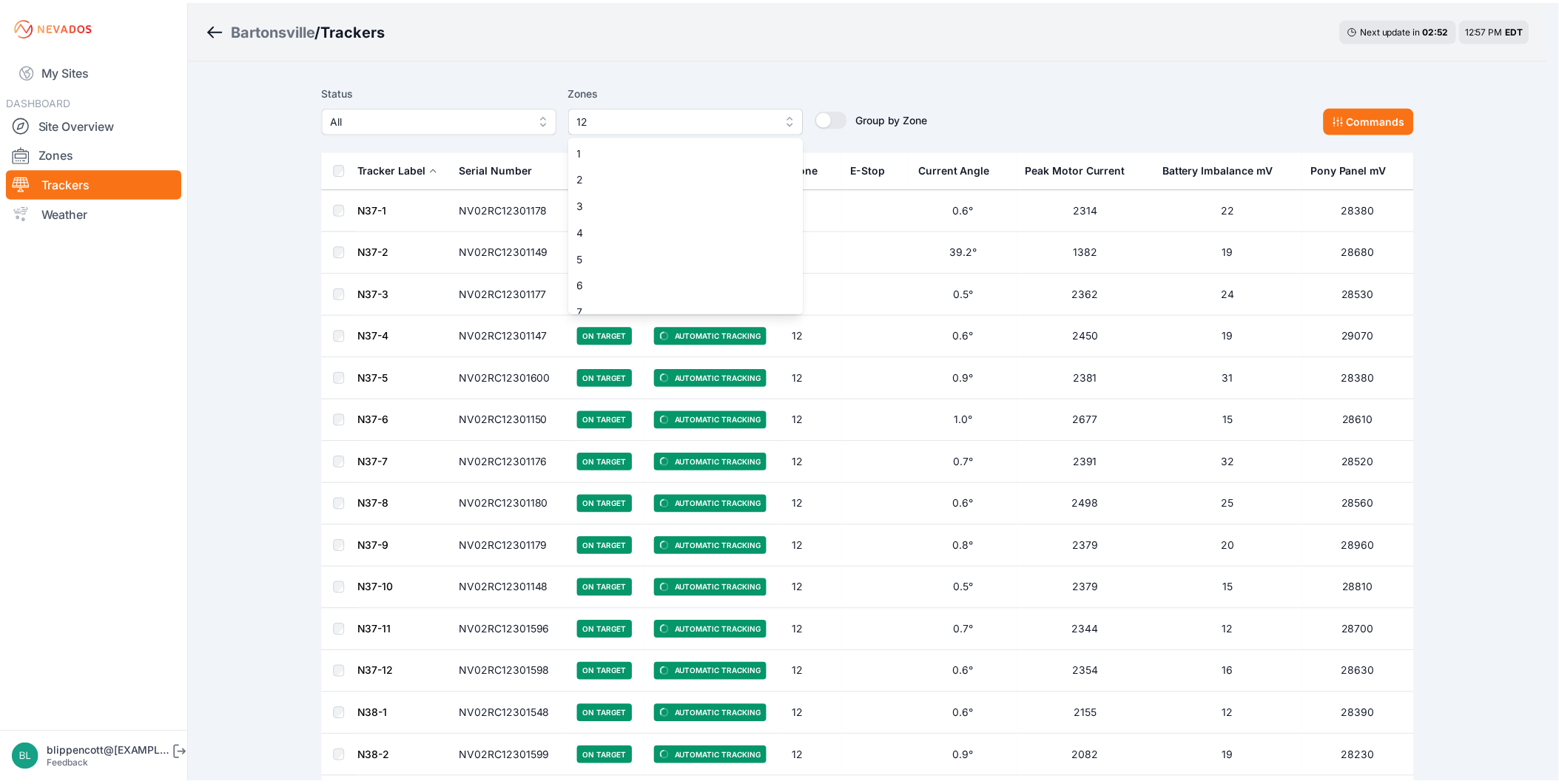 scroll, scrollTop: 171, scrollLeft: 0, axis: vertical 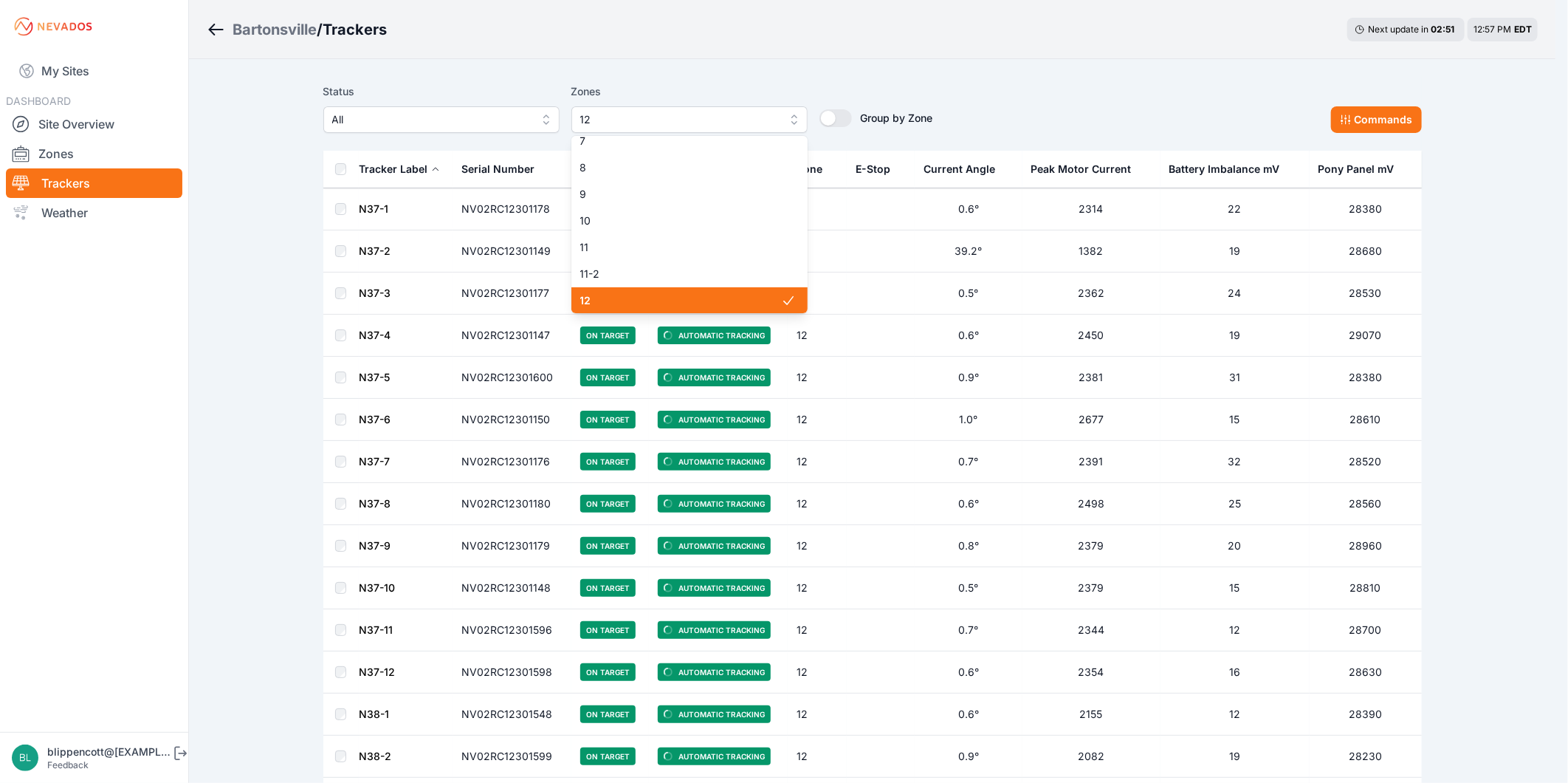 click on "12" at bounding box center [681, 301] 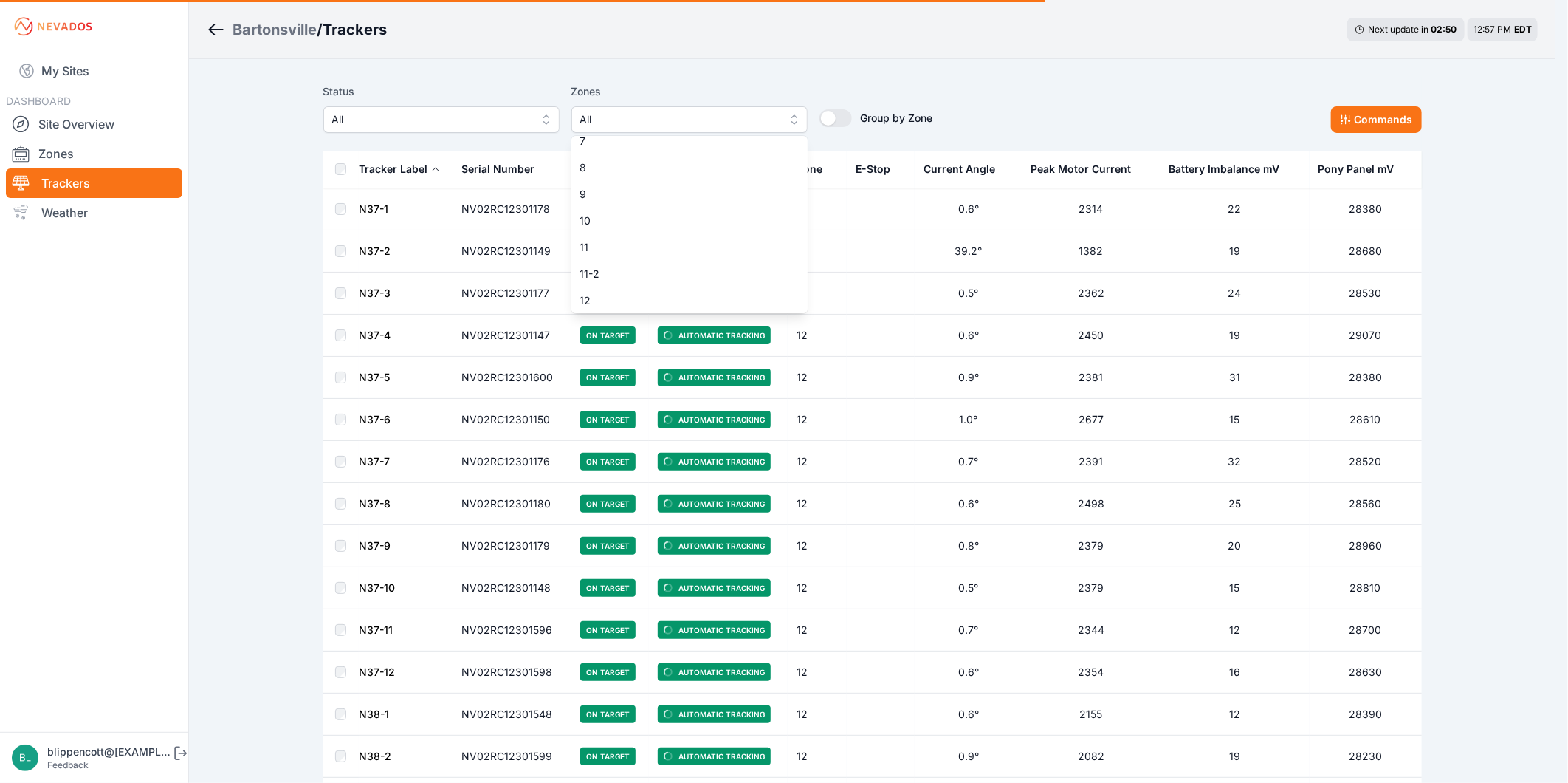 click on "Bartonsville / Trackers Next update in 02 : 50 12:57 PM EDT Status All Zones All 1 2 3 4 5 6 7 8 9 10 11 11-2 12 13 14 15 16 17 18 18-2 19 19-2 20 21 22 23 24 25 26 27 28 29 30 31 32 32-2 33 33-2 34 34-2 35 35-2 36 37 37-2 38 38-2 39 40 41 Group by Zone Group by Zone Commands Tracker Label Serial Number Status Mode Zone E-Stop Current Angle Peak Motor Current Battery Imbalance mV Pony Panel mV N37-1 NV02RC12301178 On Target Automatic Tracking 12 0.6° 2314 22 28380 N37-2 NV02RC12301149 On Target Automatic Tracking 12 39.2° 1382 19 28680 N37-3 NV02RC12301177 On Target Automatic Tracking 12 0.5° 2362 24 28530 N37-4 NV02RC12301147 On Target Automatic Tracking 12 0.6° 2450 19 29070 N37-5 NV02RC12301600 On Target Automatic Tracking 12 0.9° 2381 31 28380 N37-6 NV02RC12301150 On Target Automatic Tracking 12 1.0° 2677 15 28610 N37-7 NV02RC12301176 On Target Automatic Tracking 12 0.7° 2391 32 28520 N37-8 NV02RC12301180 On Target Automatic Tracking 12 0.6° 2498 25 28560 N37-9 NV02RC12301179 On Target 12 20" at bounding box center (777, 1937) 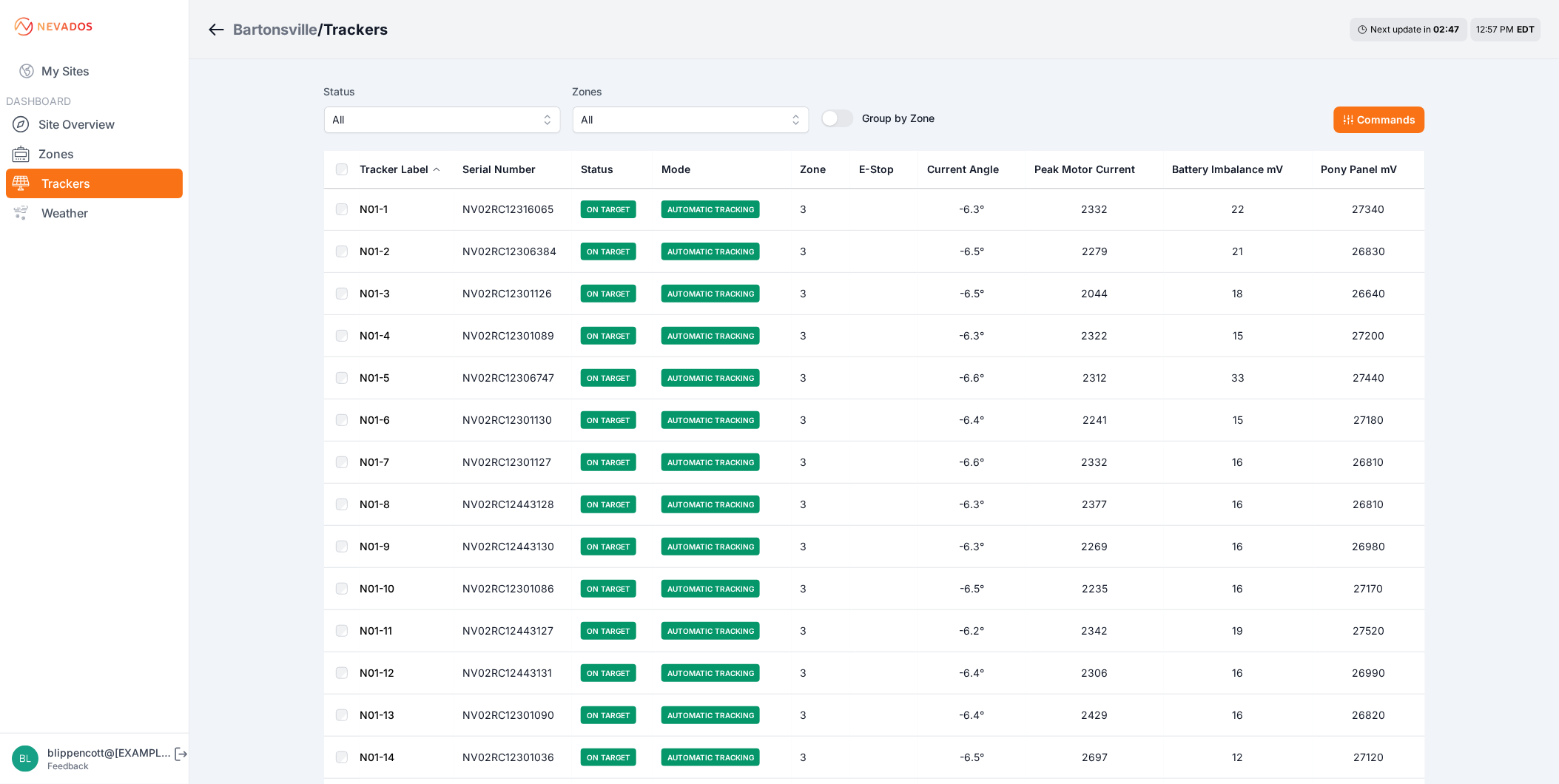 click on "Mode" at bounding box center [681, 169] 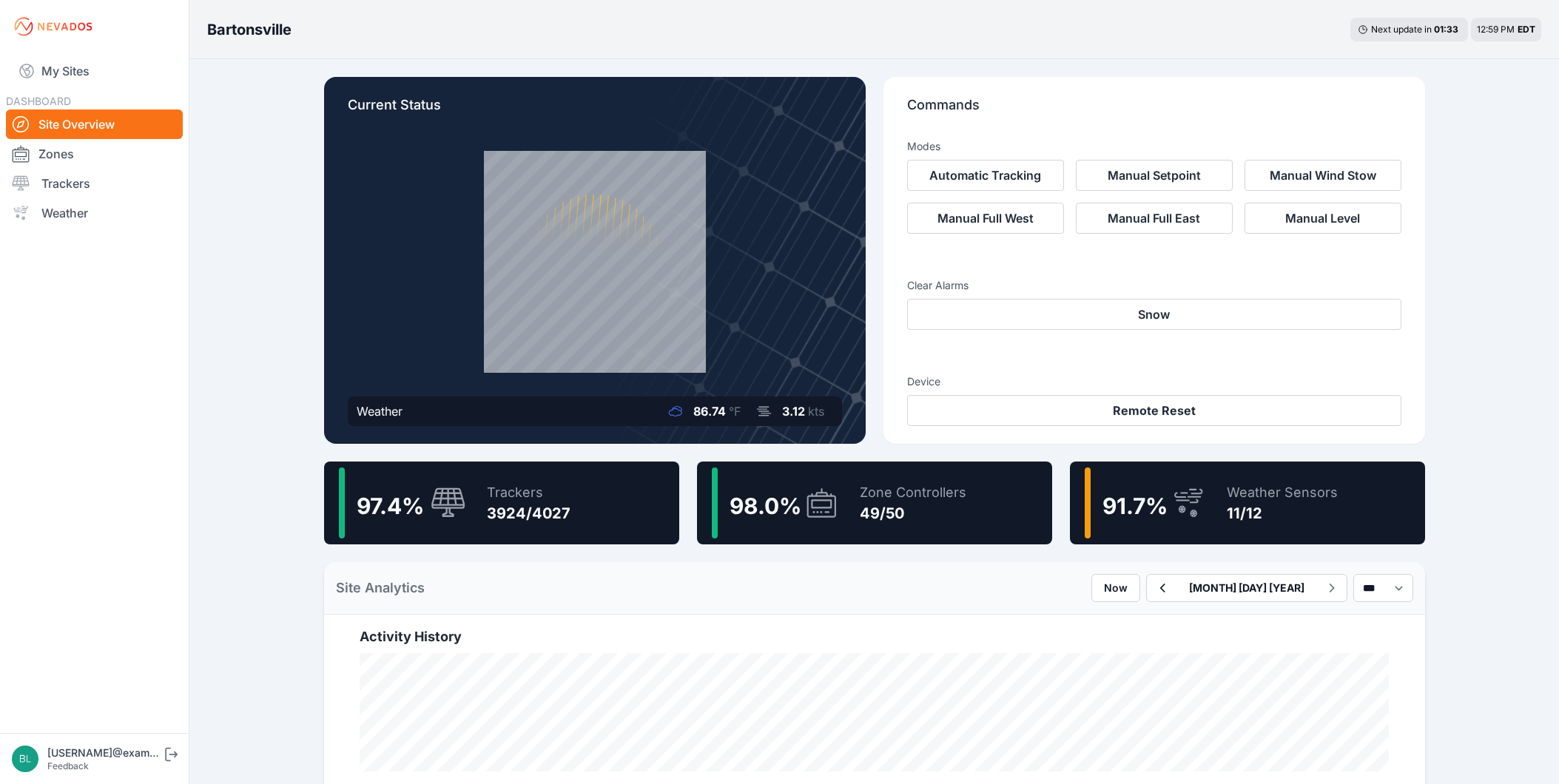scroll, scrollTop: 0, scrollLeft: 0, axis: both 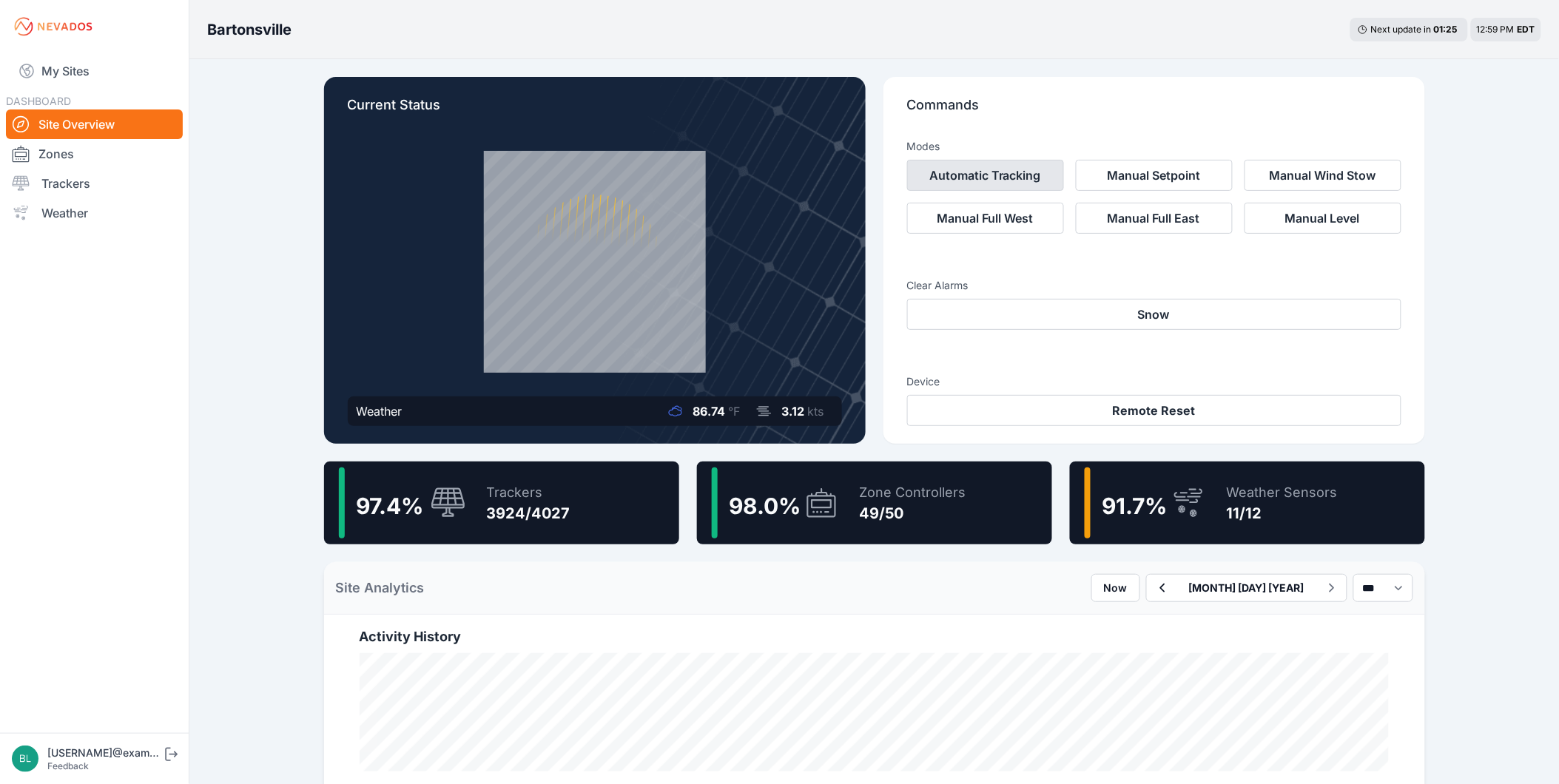 click on "Automatic Tracking" at bounding box center (986, 175) 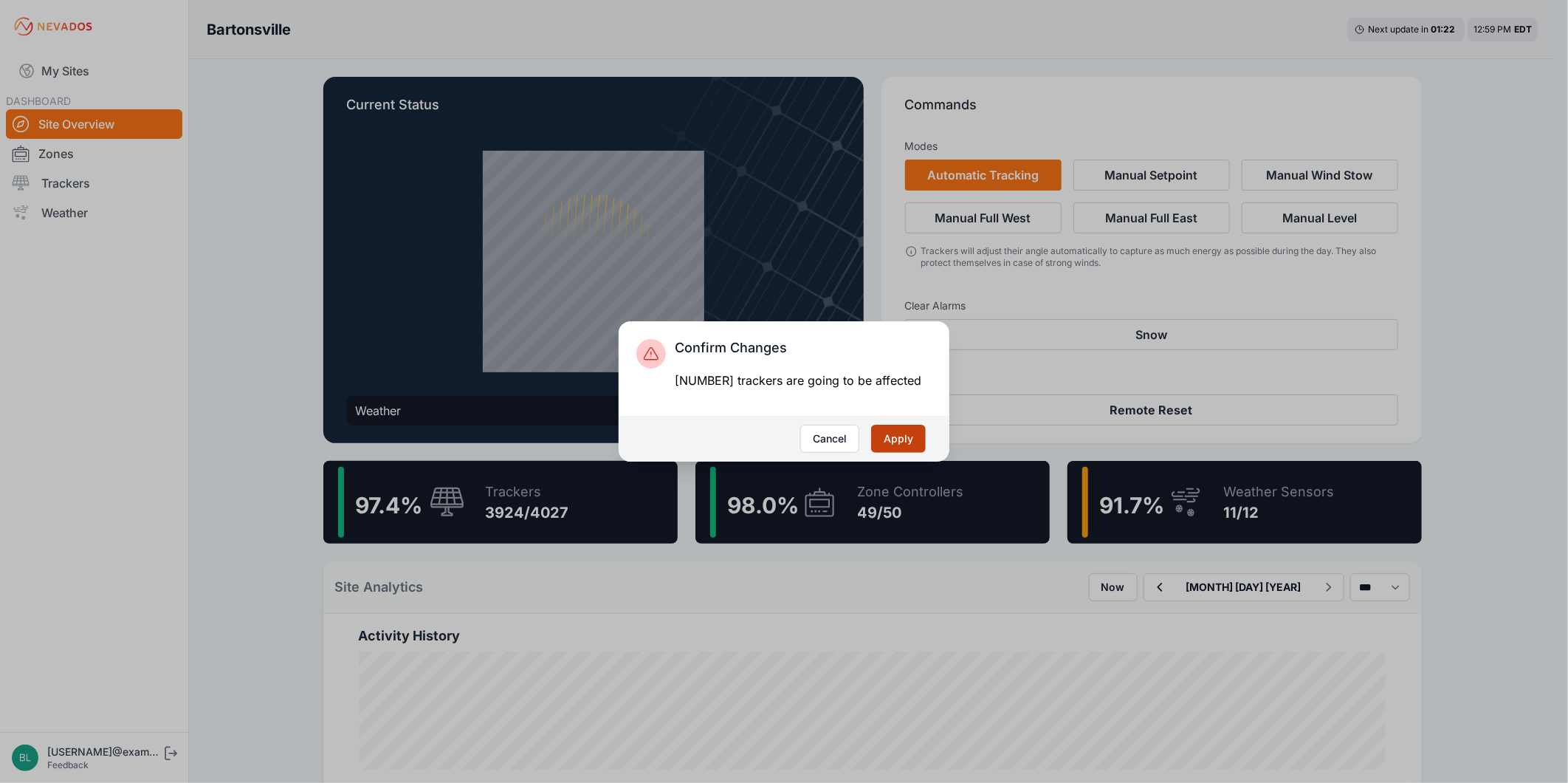 click on "Apply" at bounding box center [898, 439] 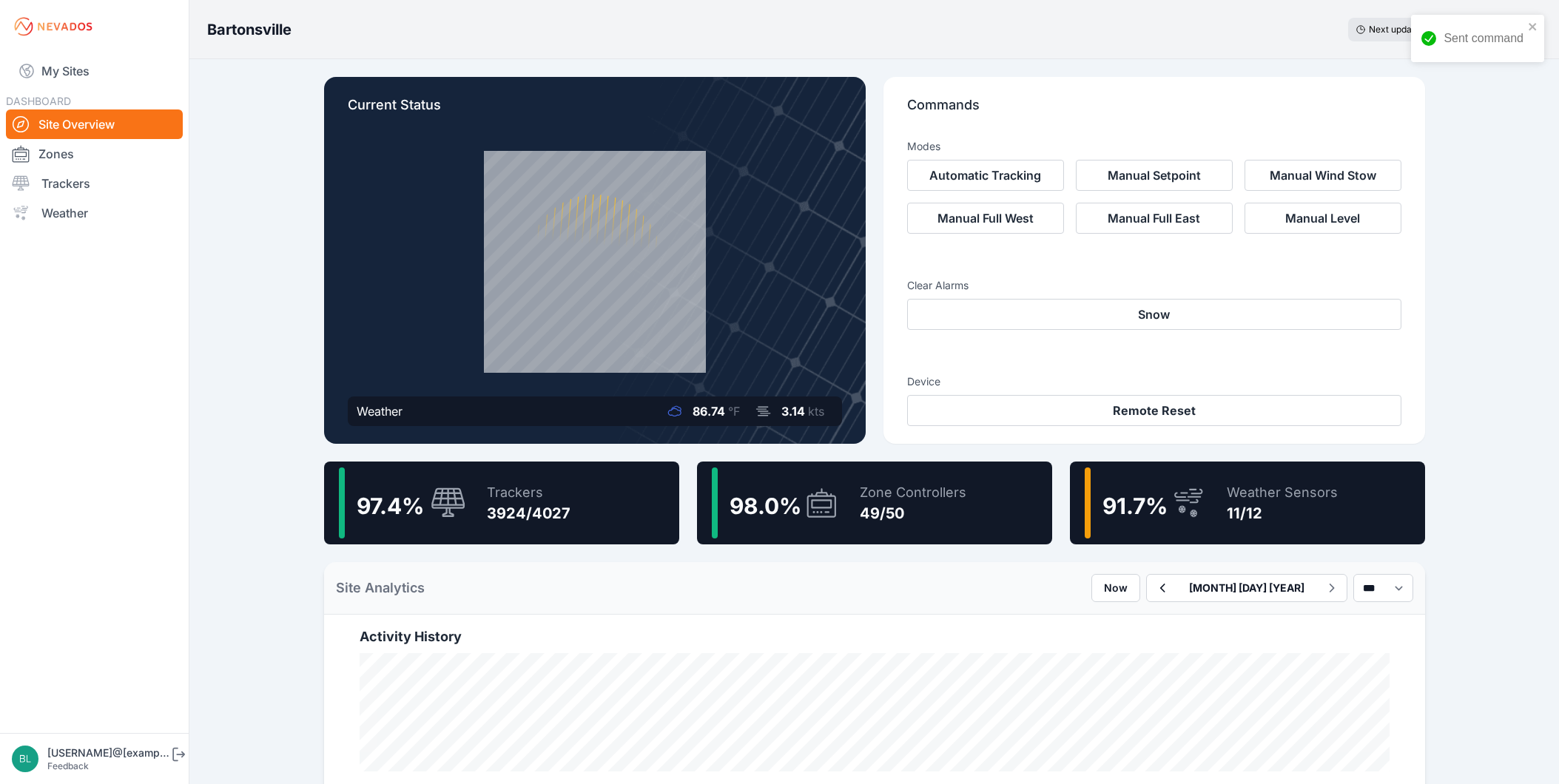 scroll, scrollTop: 0, scrollLeft: 0, axis: both 